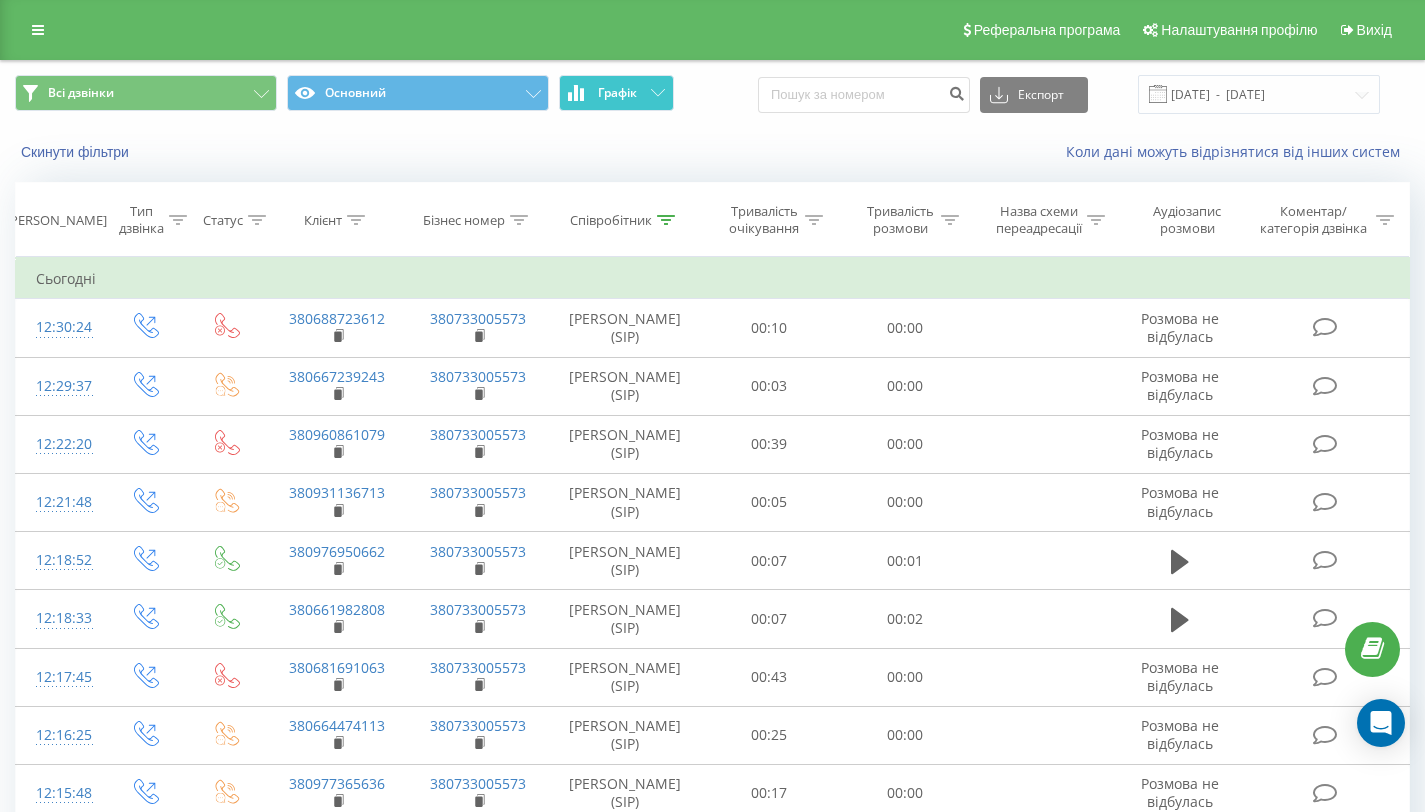 scroll, scrollTop: 0, scrollLeft: 0, axis: both 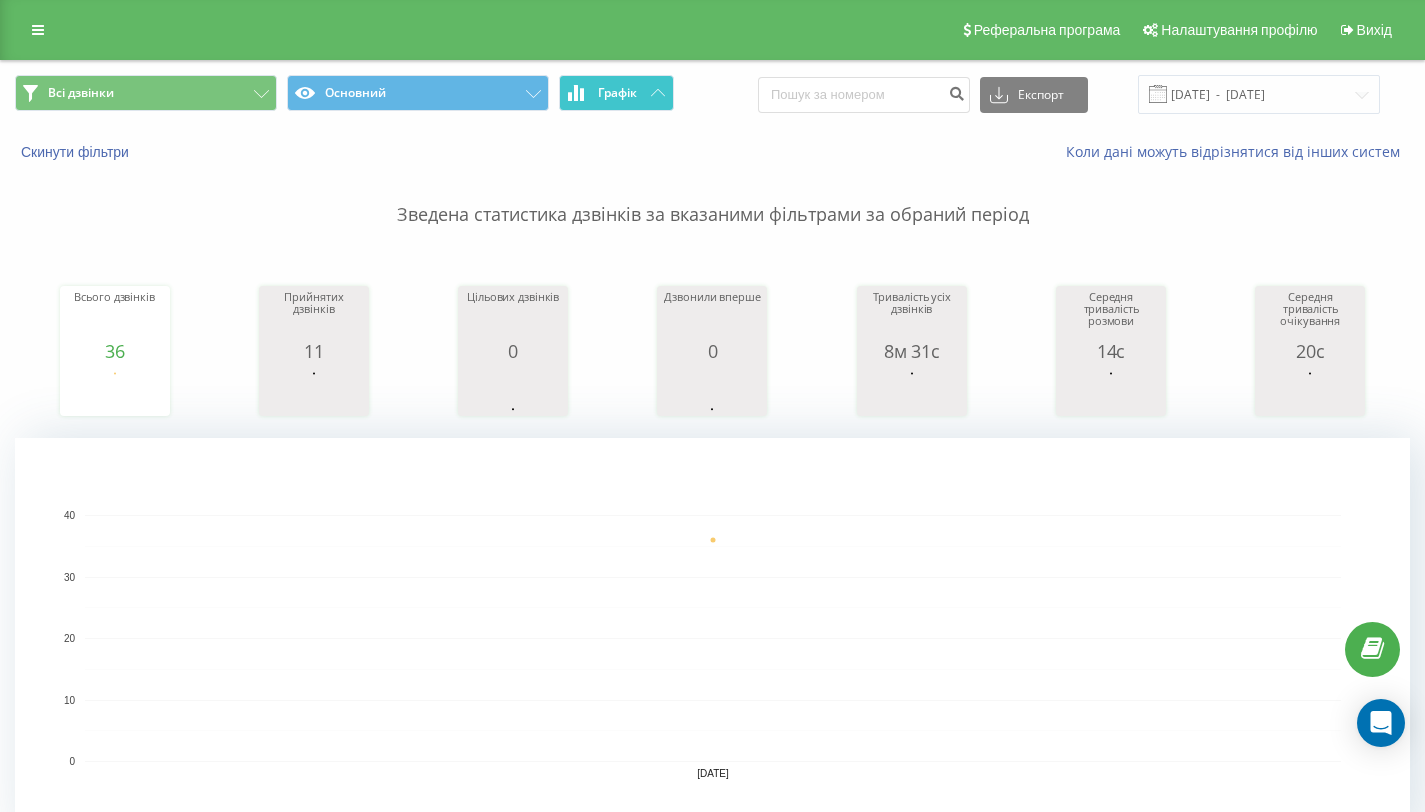 drag, startPoint x: 626, startPoint y: 94, endPoint x: 643, endPoint y: 101, distance: 18.384777 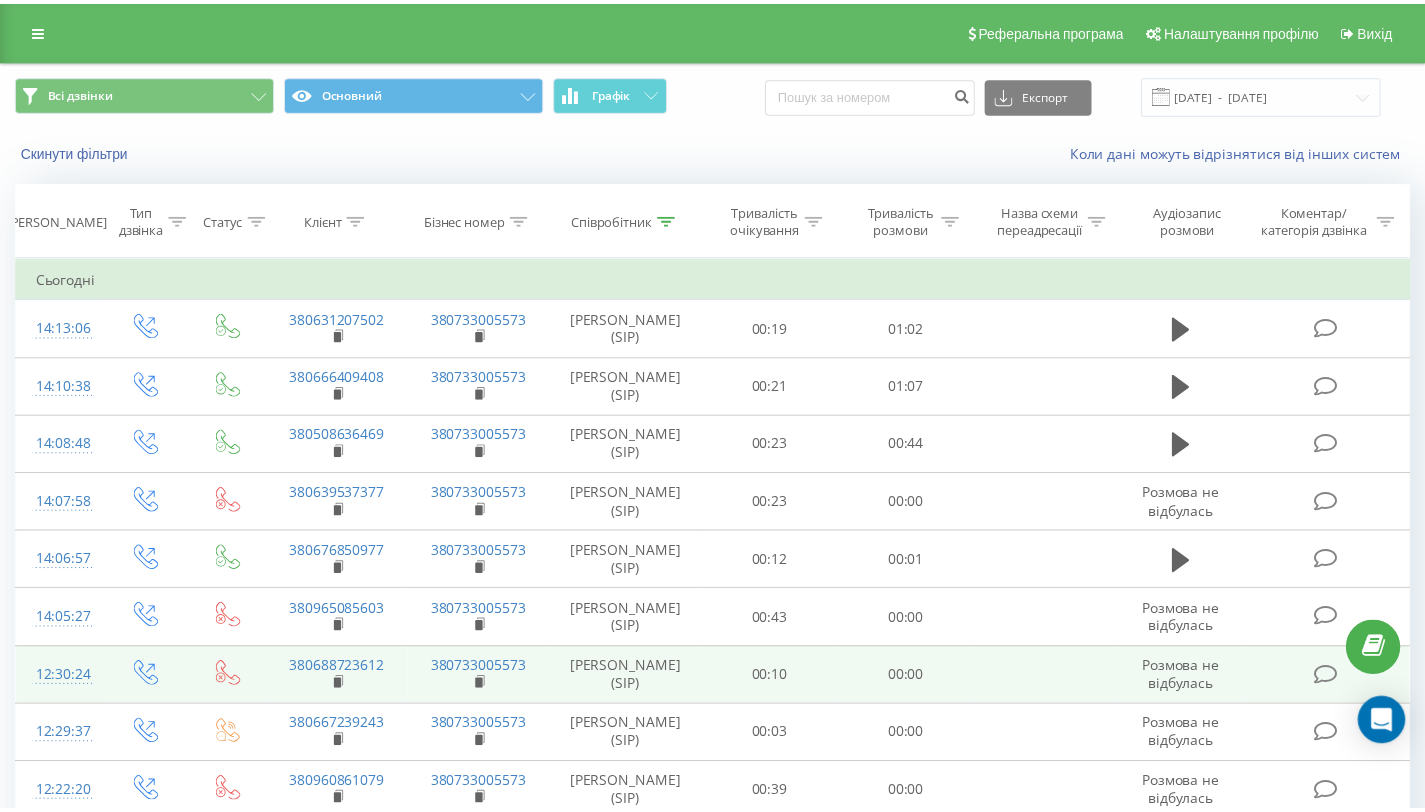 scroll, scrollTop: 0, scrollLeft: 0, axis: both 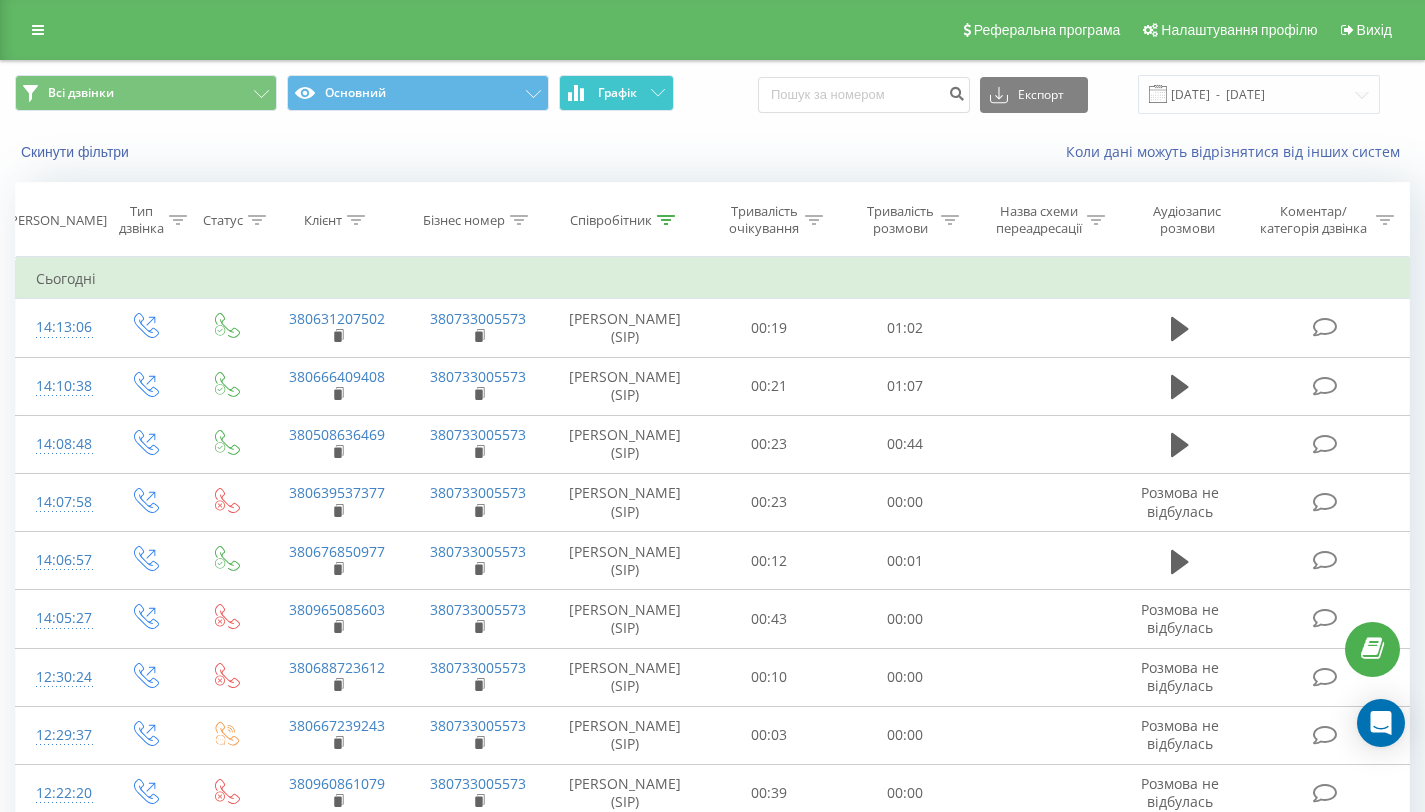 click on "Графік" at bounding box center (617, 93) 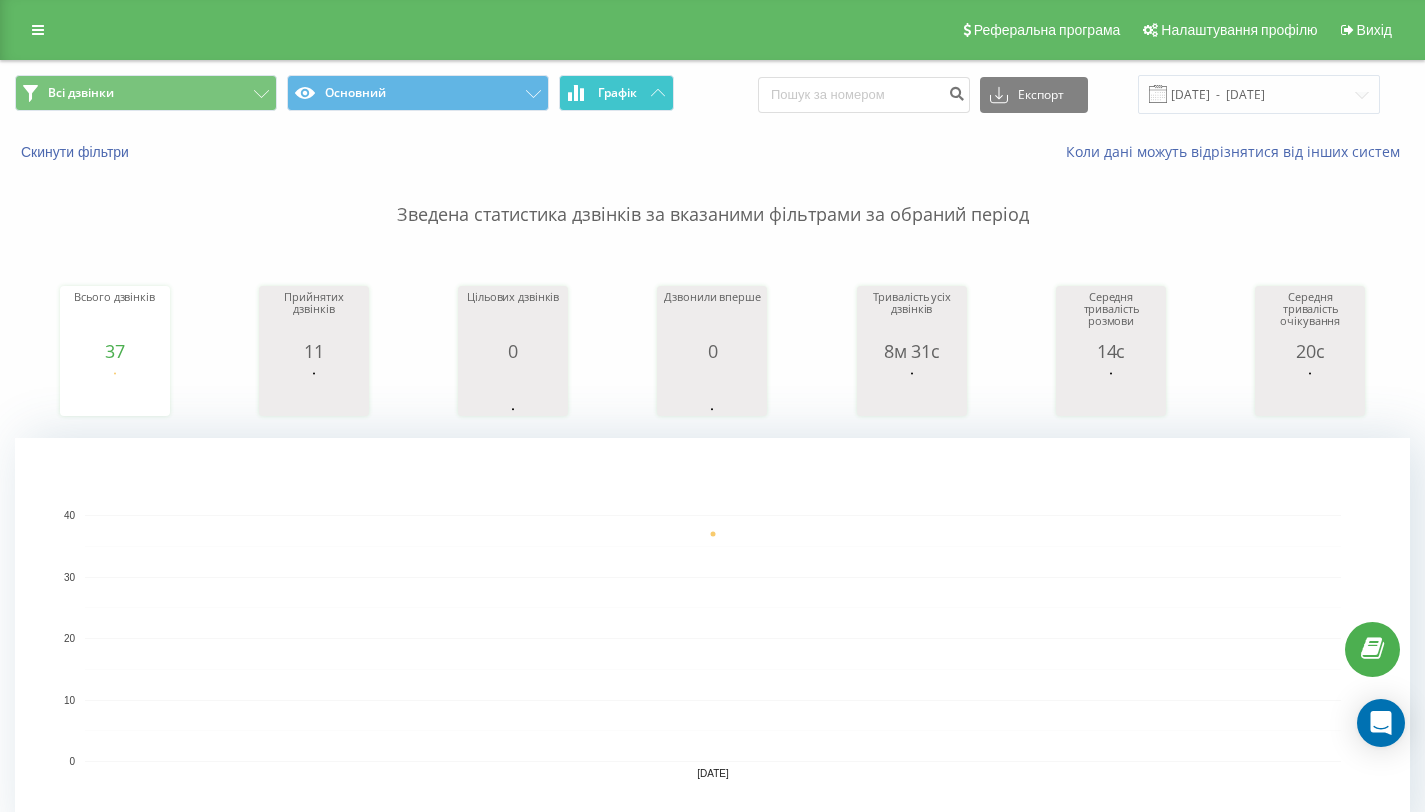 click on "Графік" at bounding box center [616, 93] 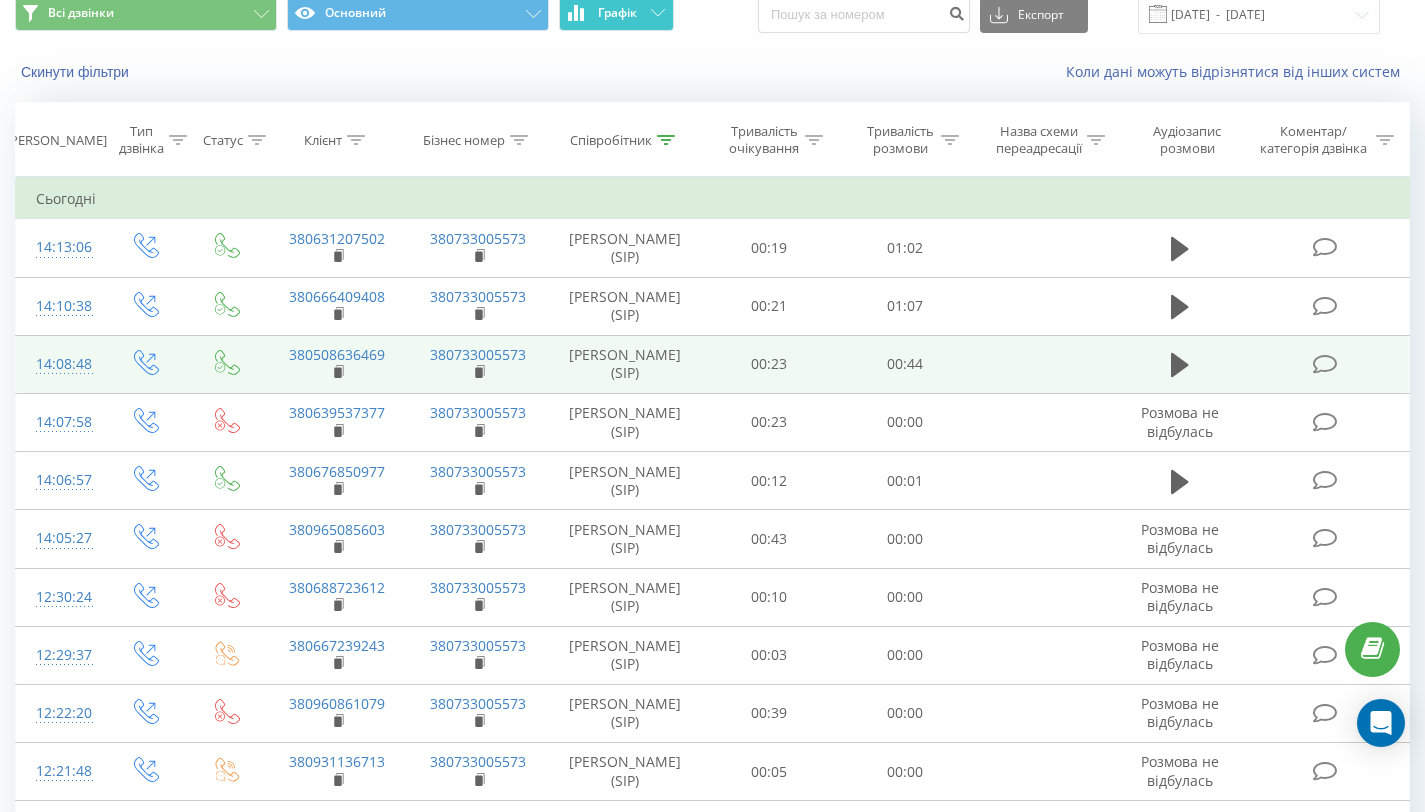 scroll, scrollTop: 0, scrollLeft: 0, axis: both 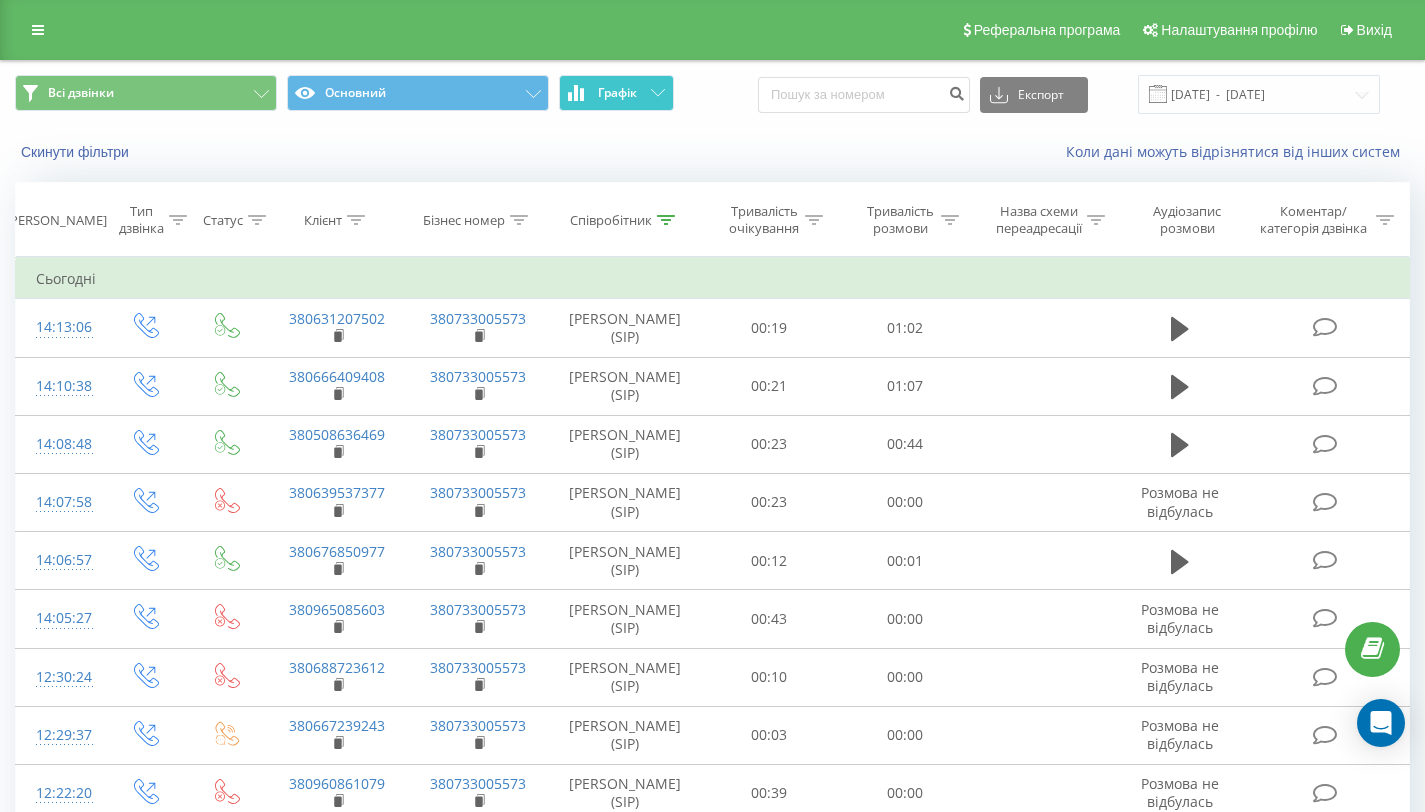 click on "Графік" at bounding box center [617, 93] 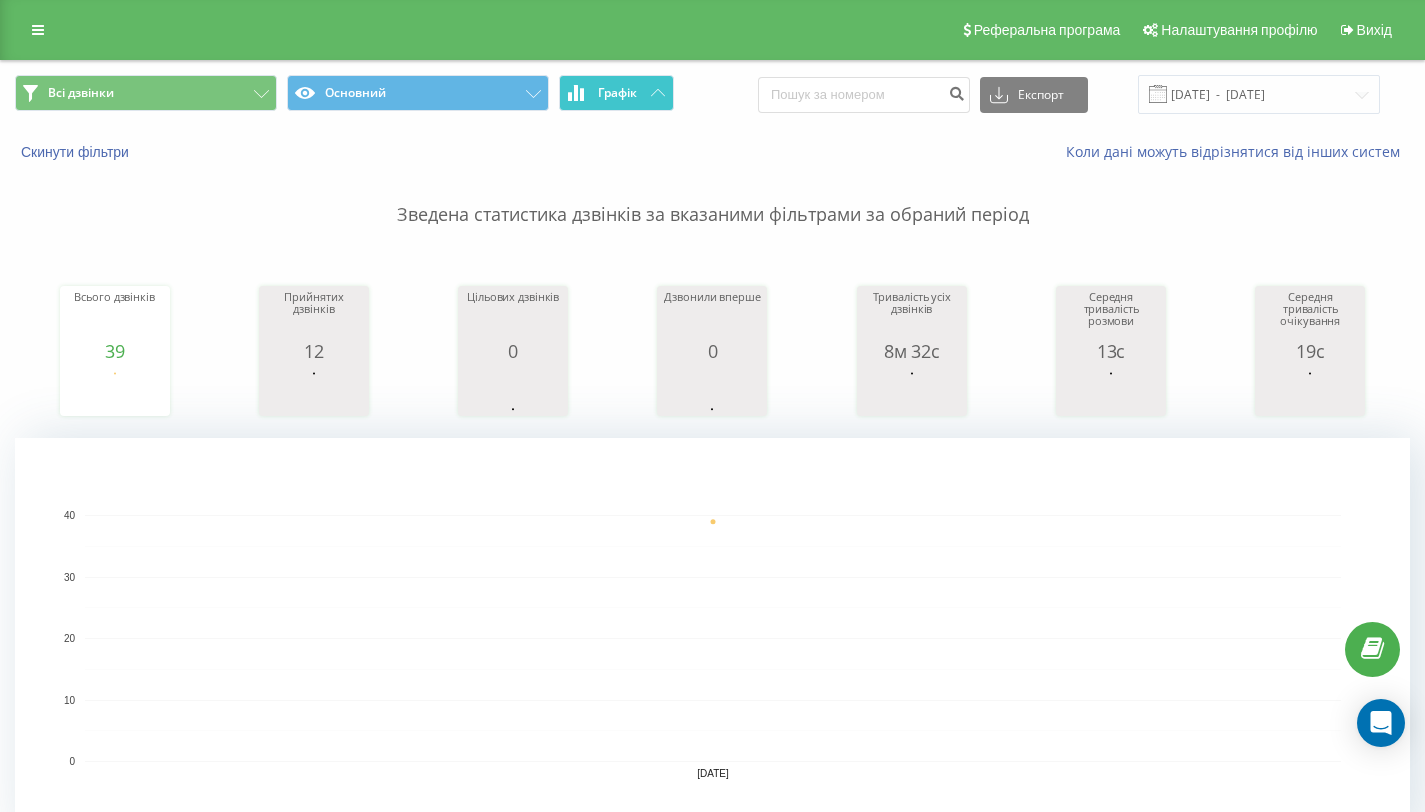 click on "Графік" at bounding box center [617, 93] 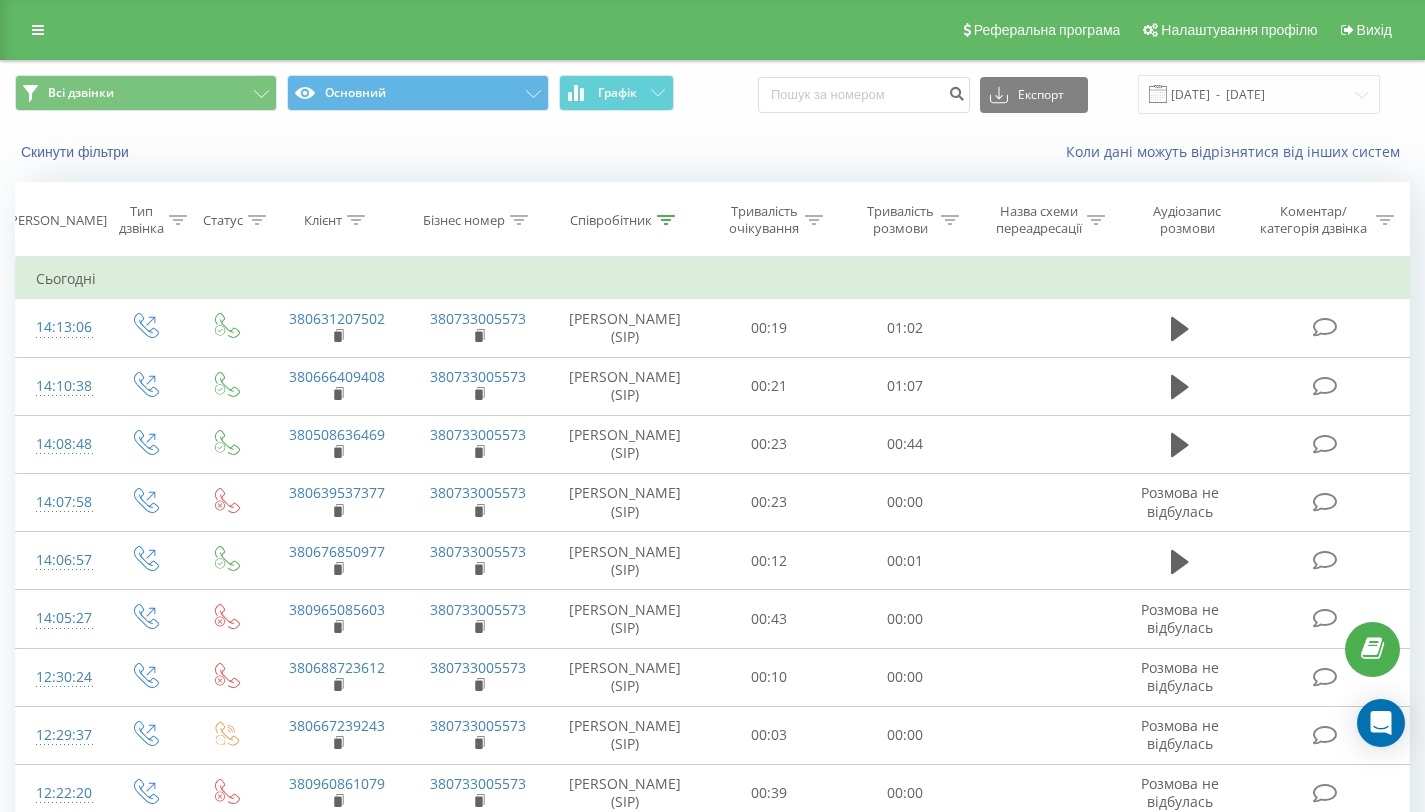 click on "Співробітник" at bounding box center [625, 220] 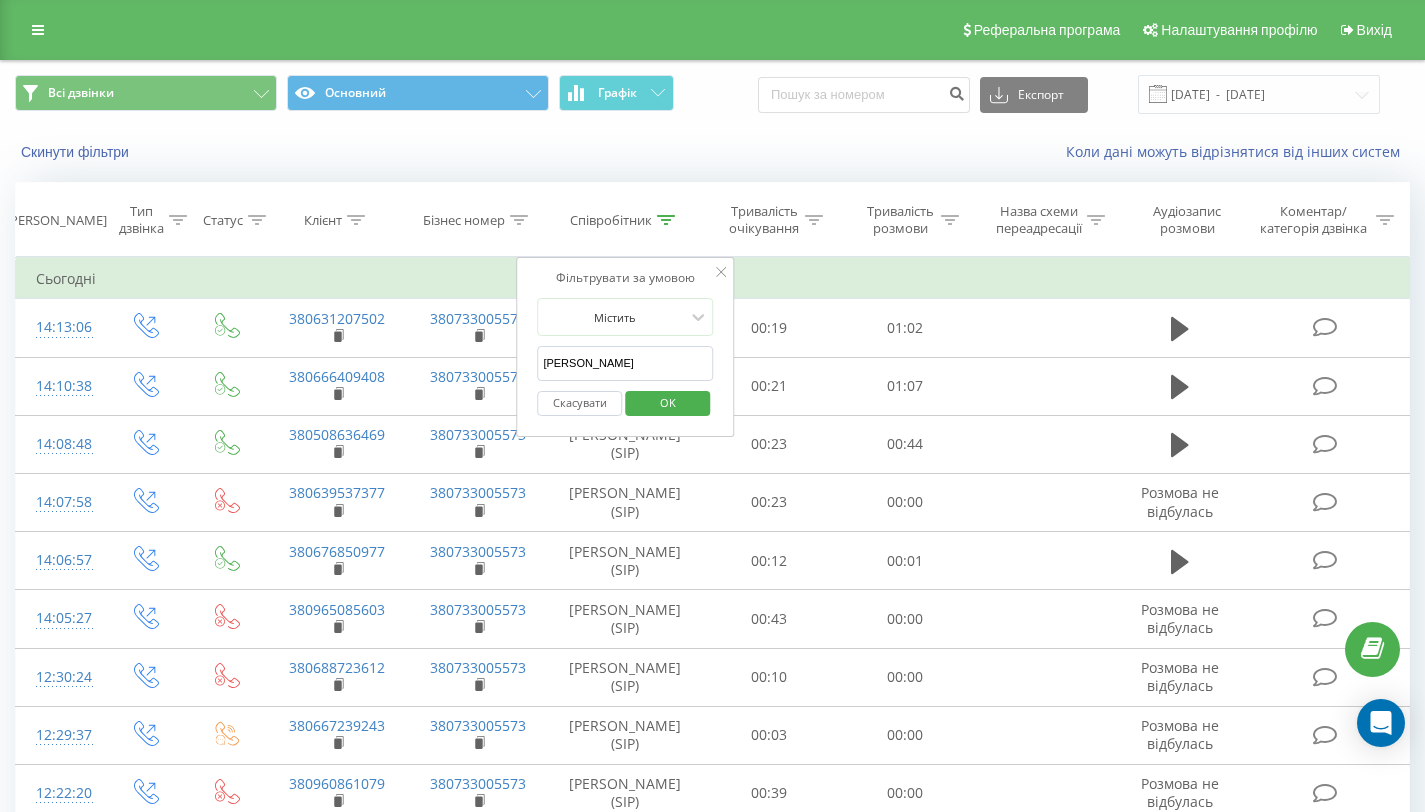 drag, startPoint x: 604, startPoint y: 393, endPoint x: 638, endPoint y: 399, distance: 34.525352 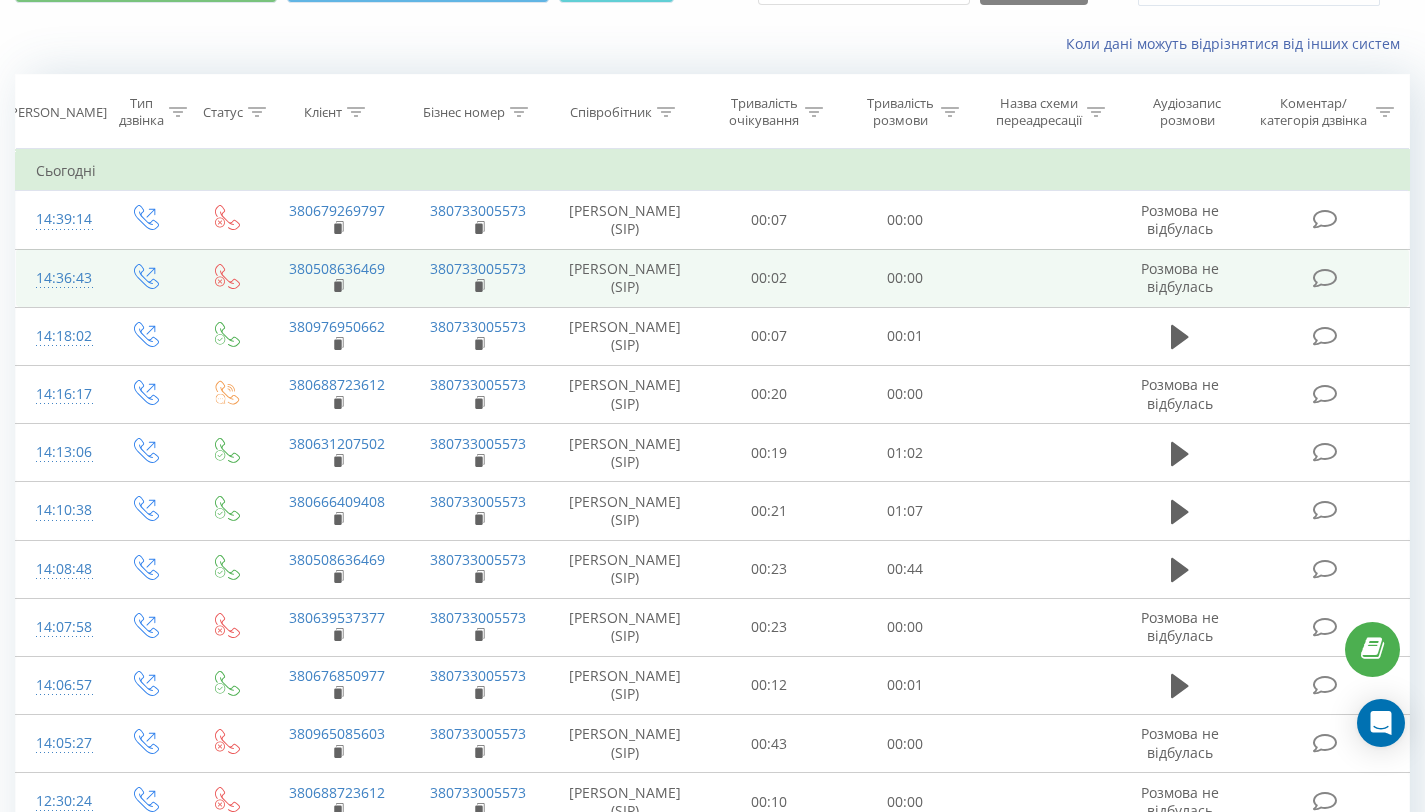 scroll, scrollTop: 0, scrollLeft: 0, axis: both 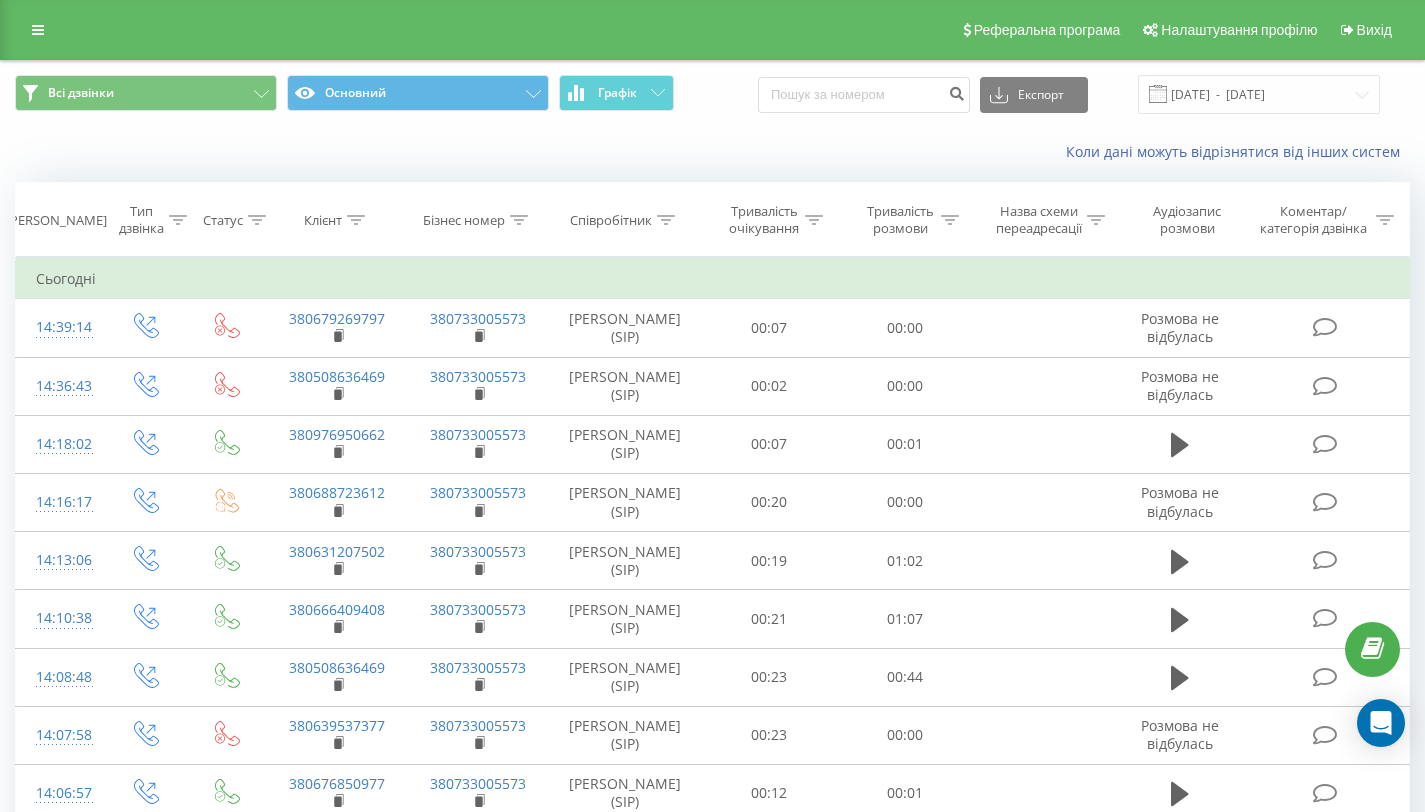 click on "Всі дзвінки Основний Графік" at bounding box center [356, 94] 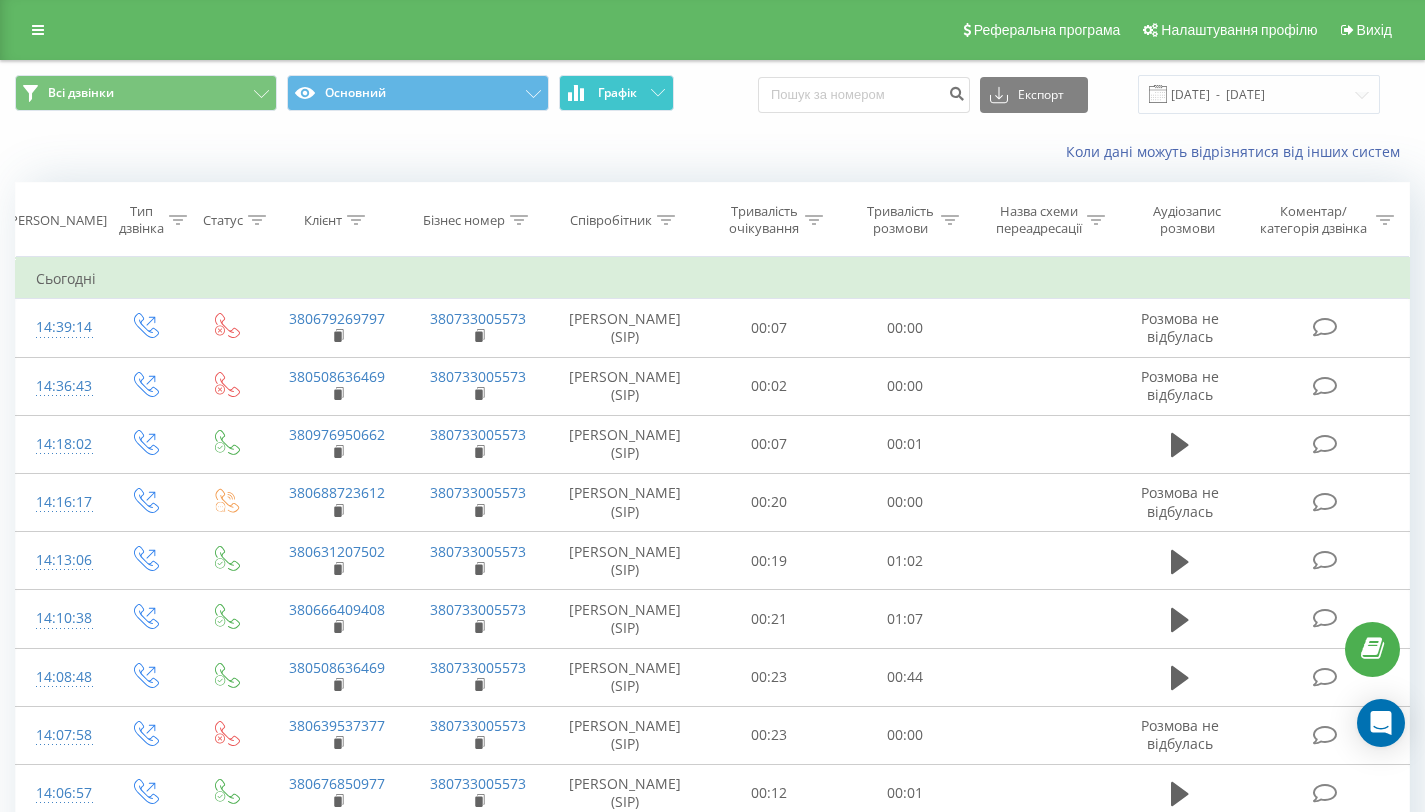 click on "Графік" at bounding box center (616, 93) 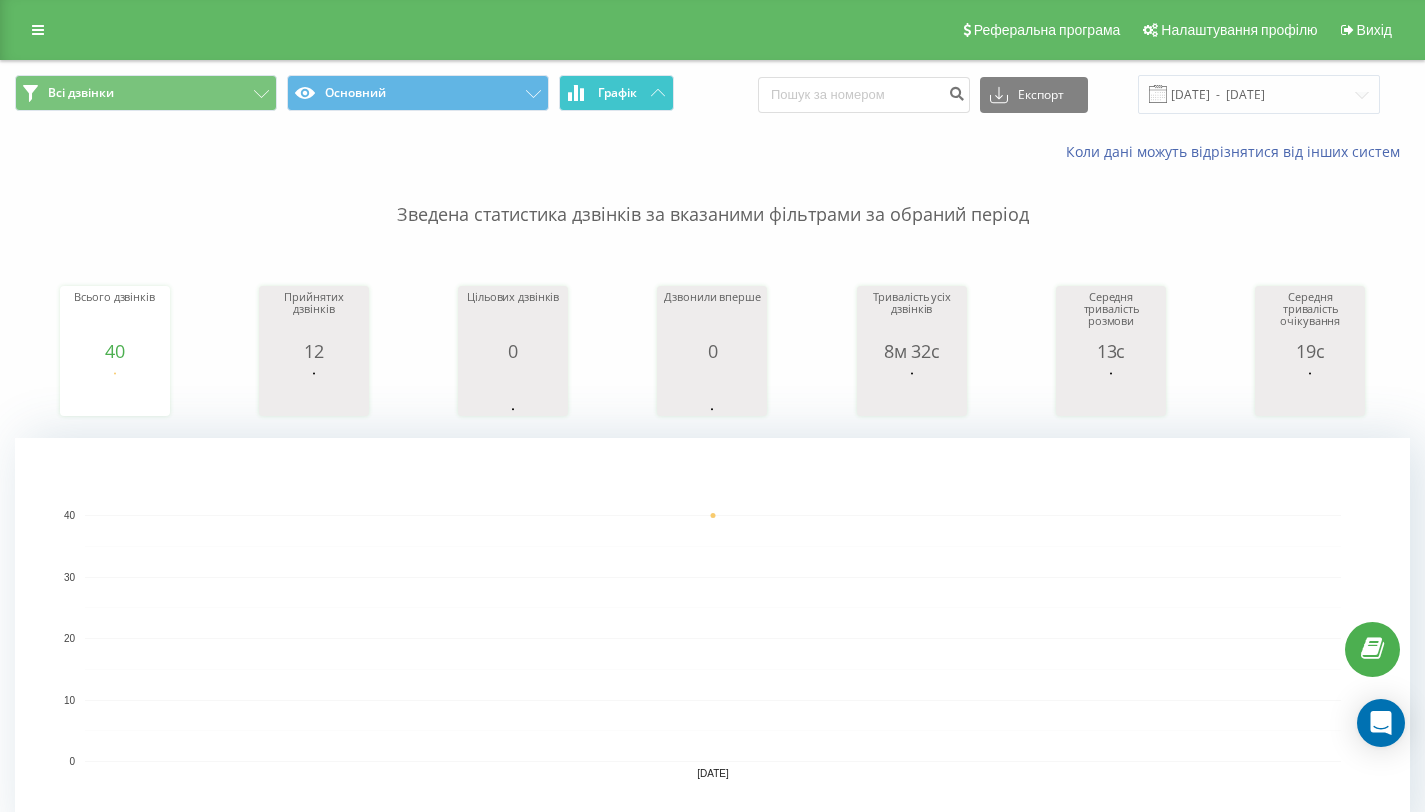 click on "Графік" at bounding box center (616, 93) 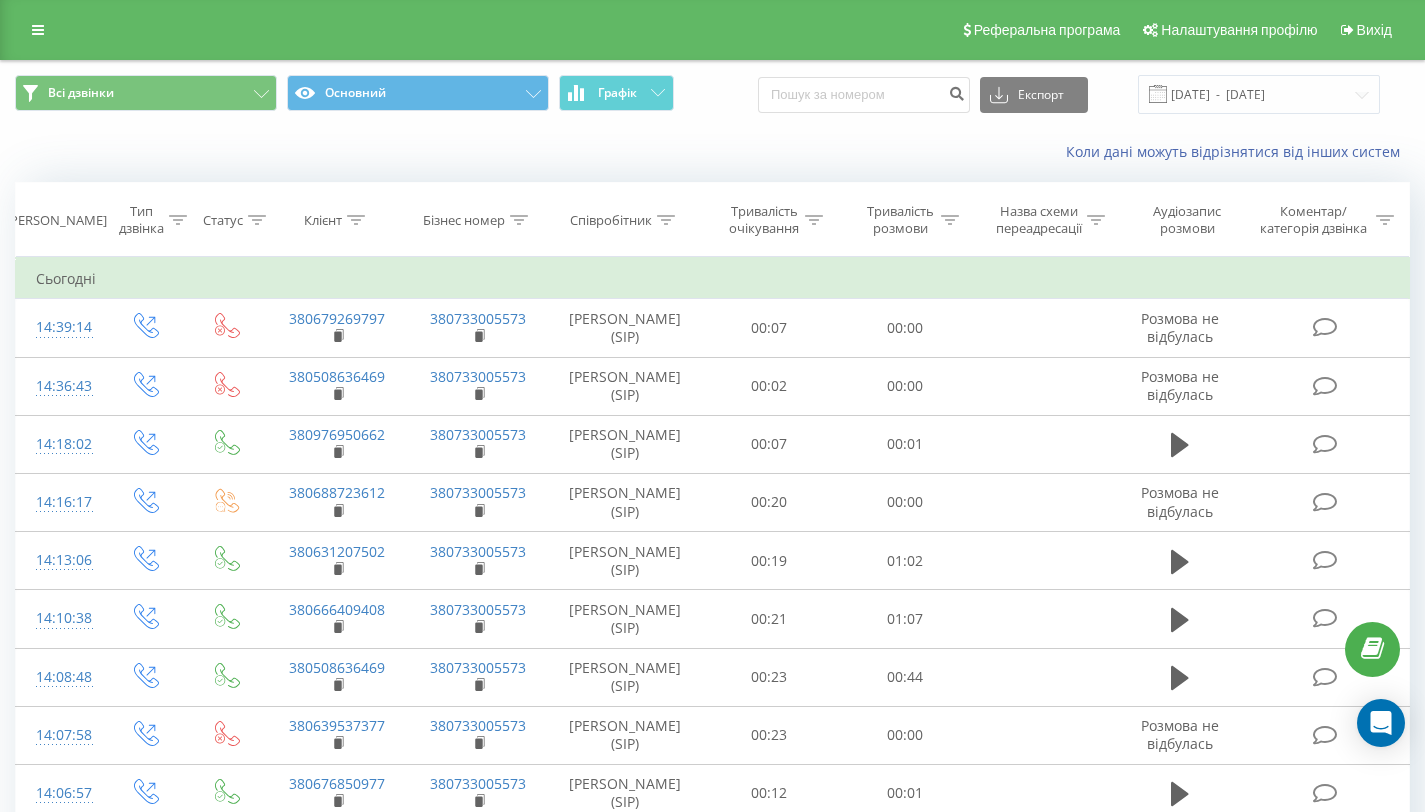 click on "Співробітник" at bounding box center [622, 220] 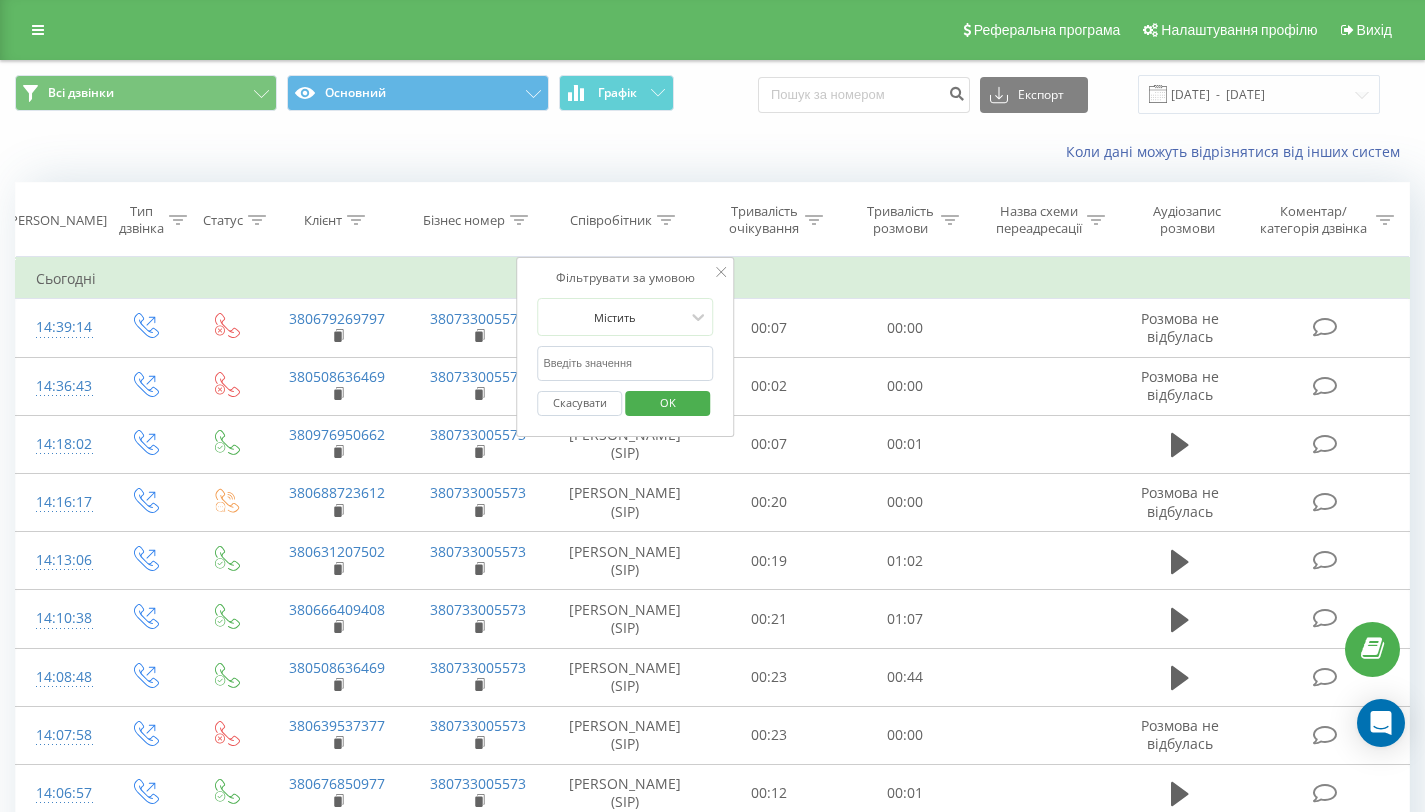 click on "[PERSON_NAME]" at bounding box center [625, 363] 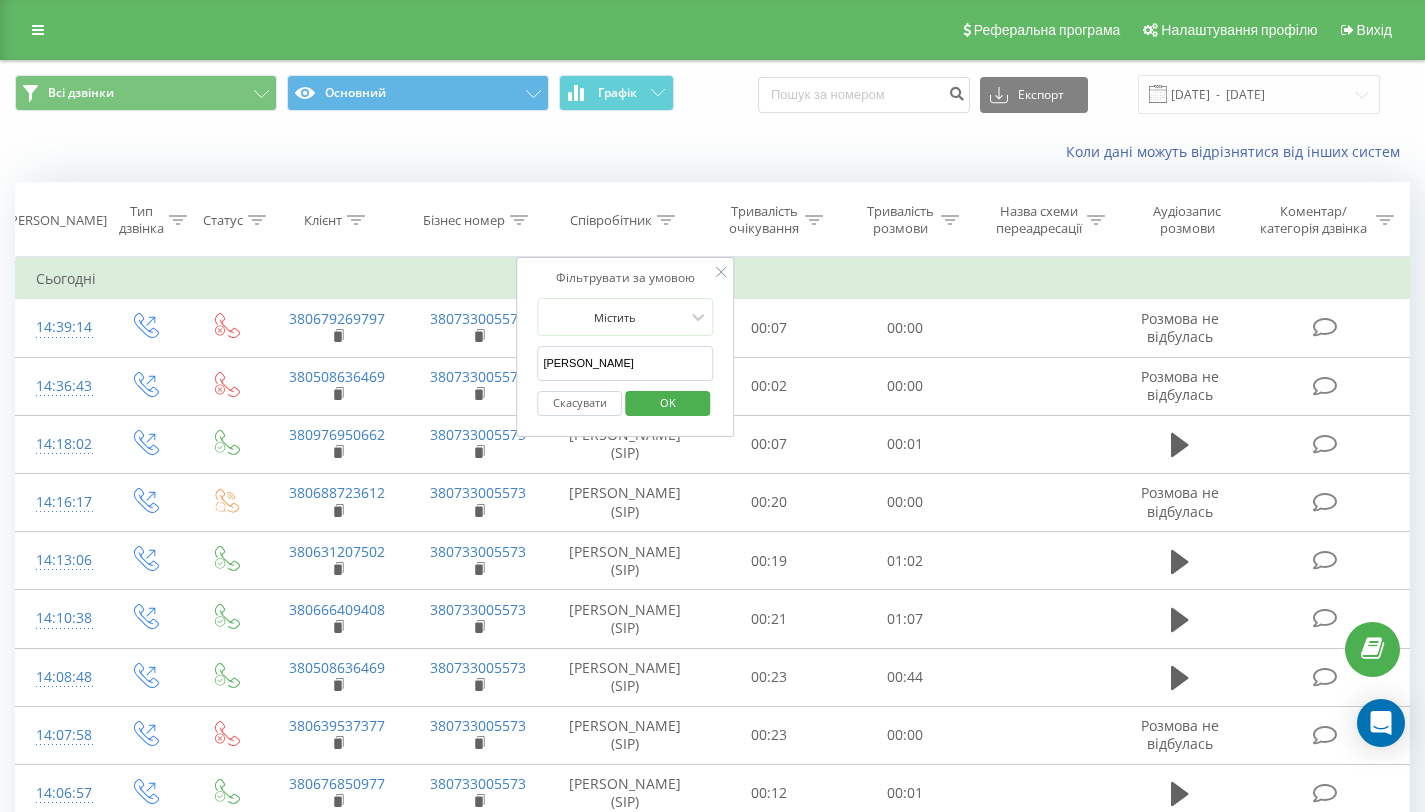 click on "OK" at bounding box center (668, 402) 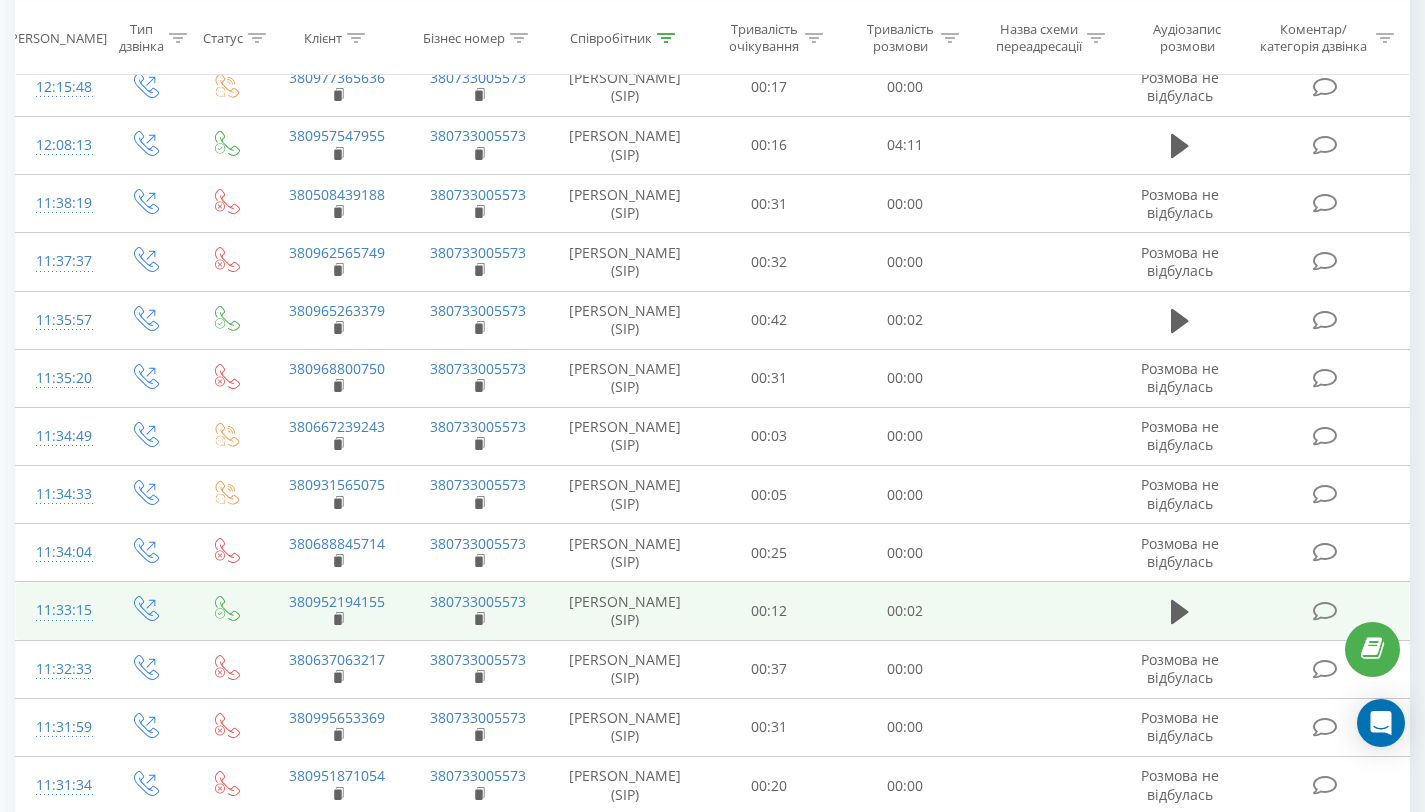 scroll, scrollTop: 1291, scrollLeft: 0, axis: vertical 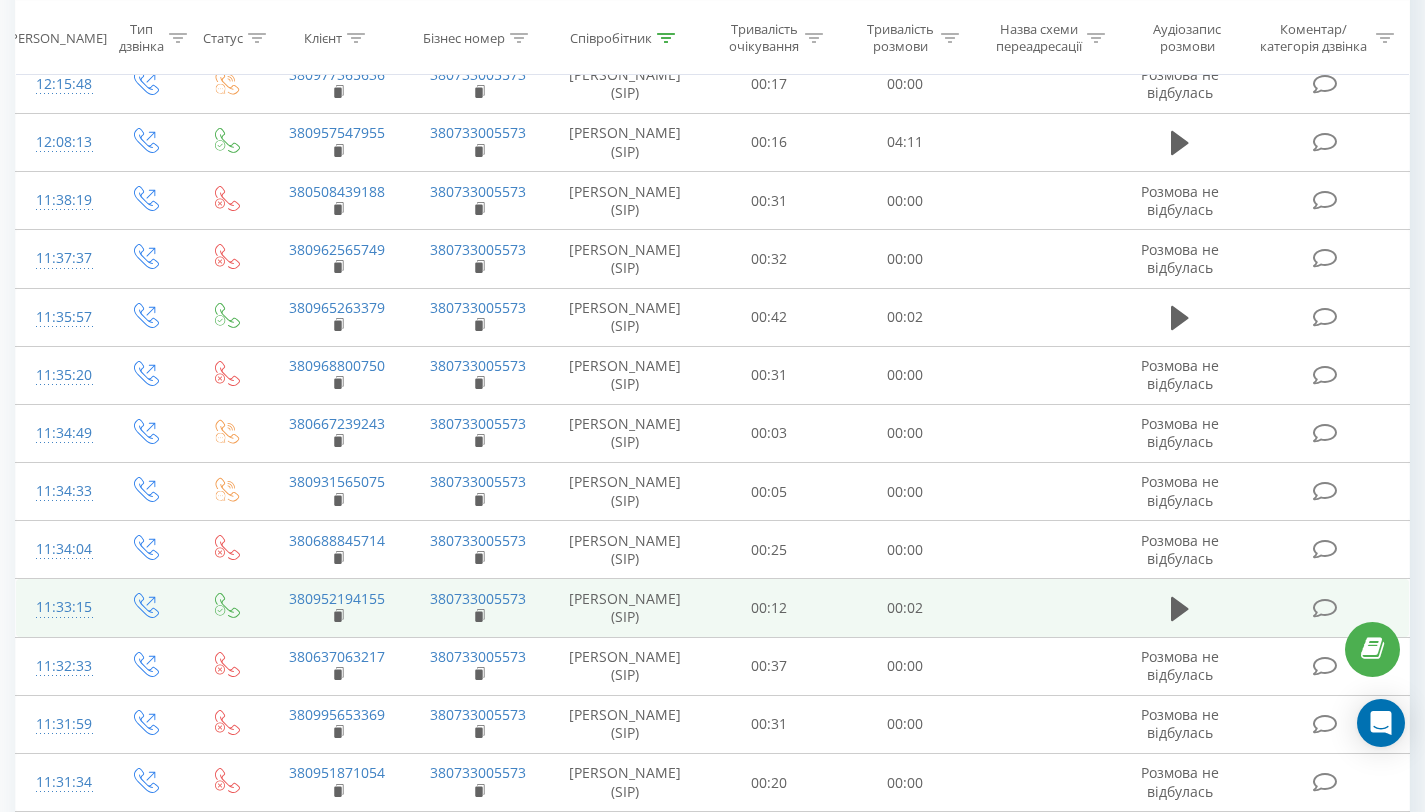 drag, startPoint x: 1177, startPoint y: 614, endPoint x: 1163, endPoint y: 609, distance: 14.866069 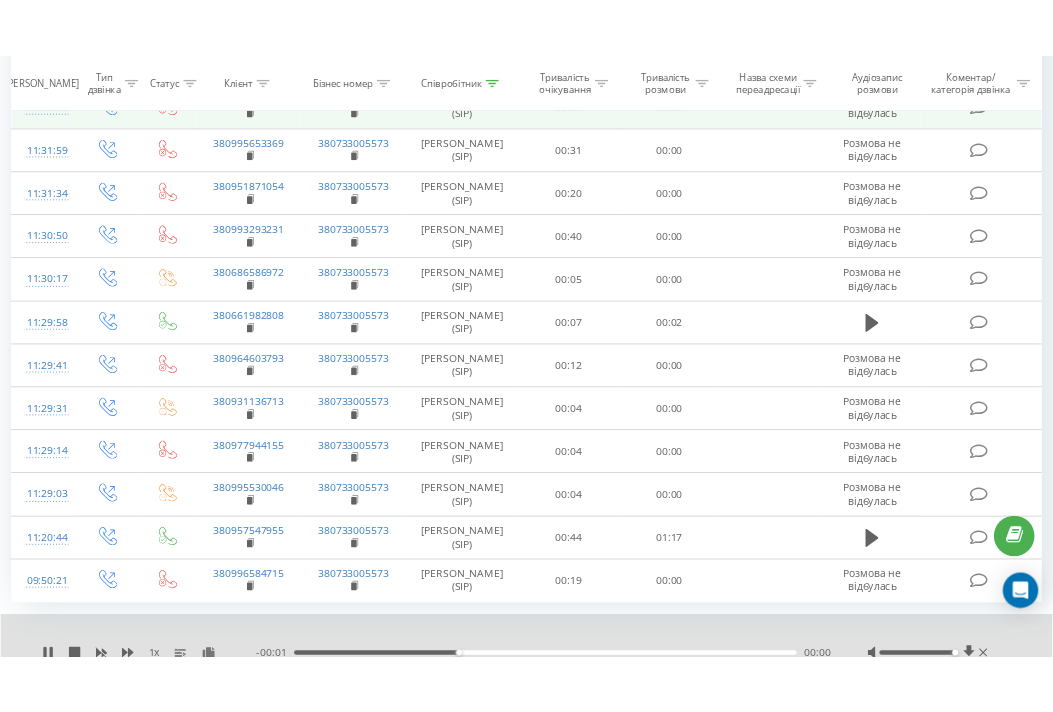 scroll, scrollTop: 1890, scrollLeft: 0, axis: vertical 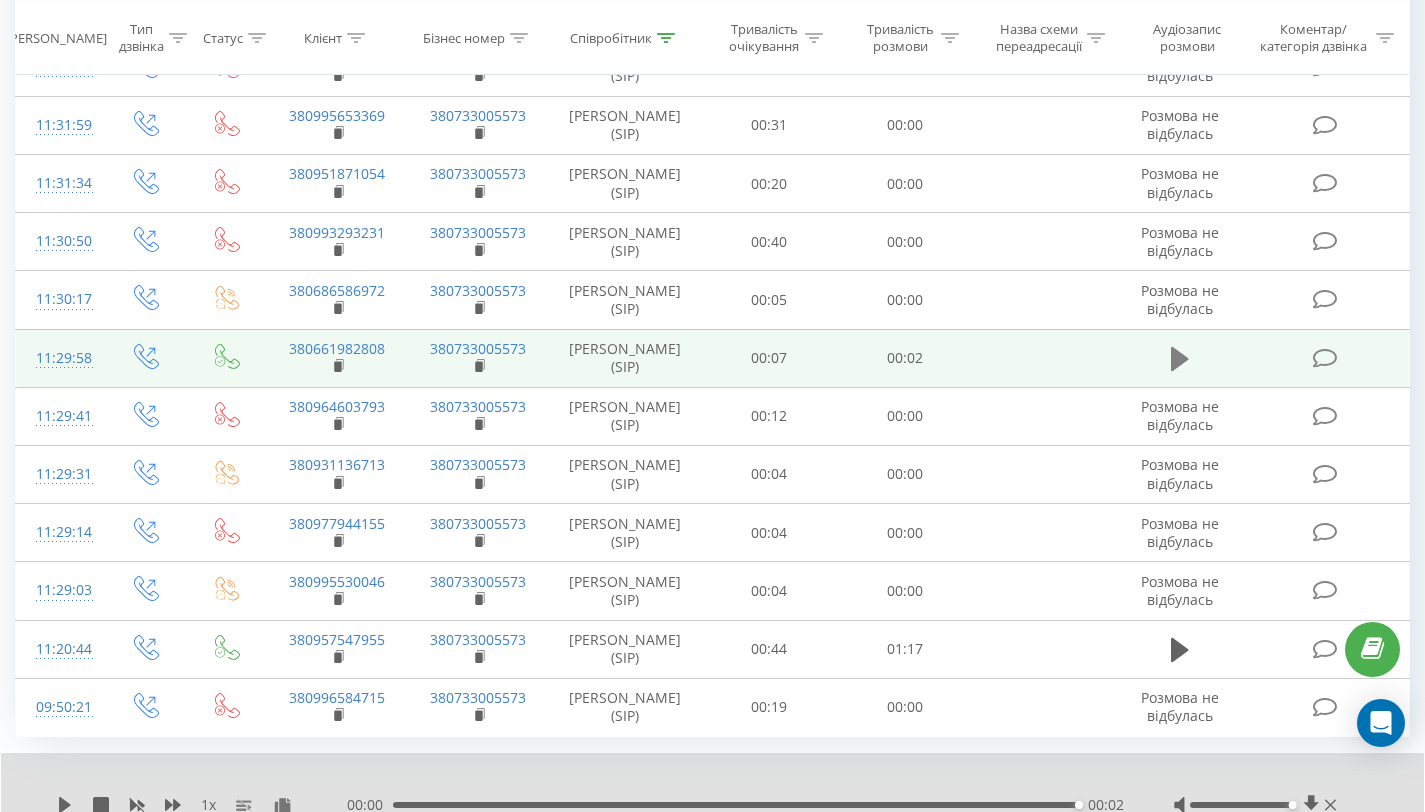 click at bounding box center (1180, 359) 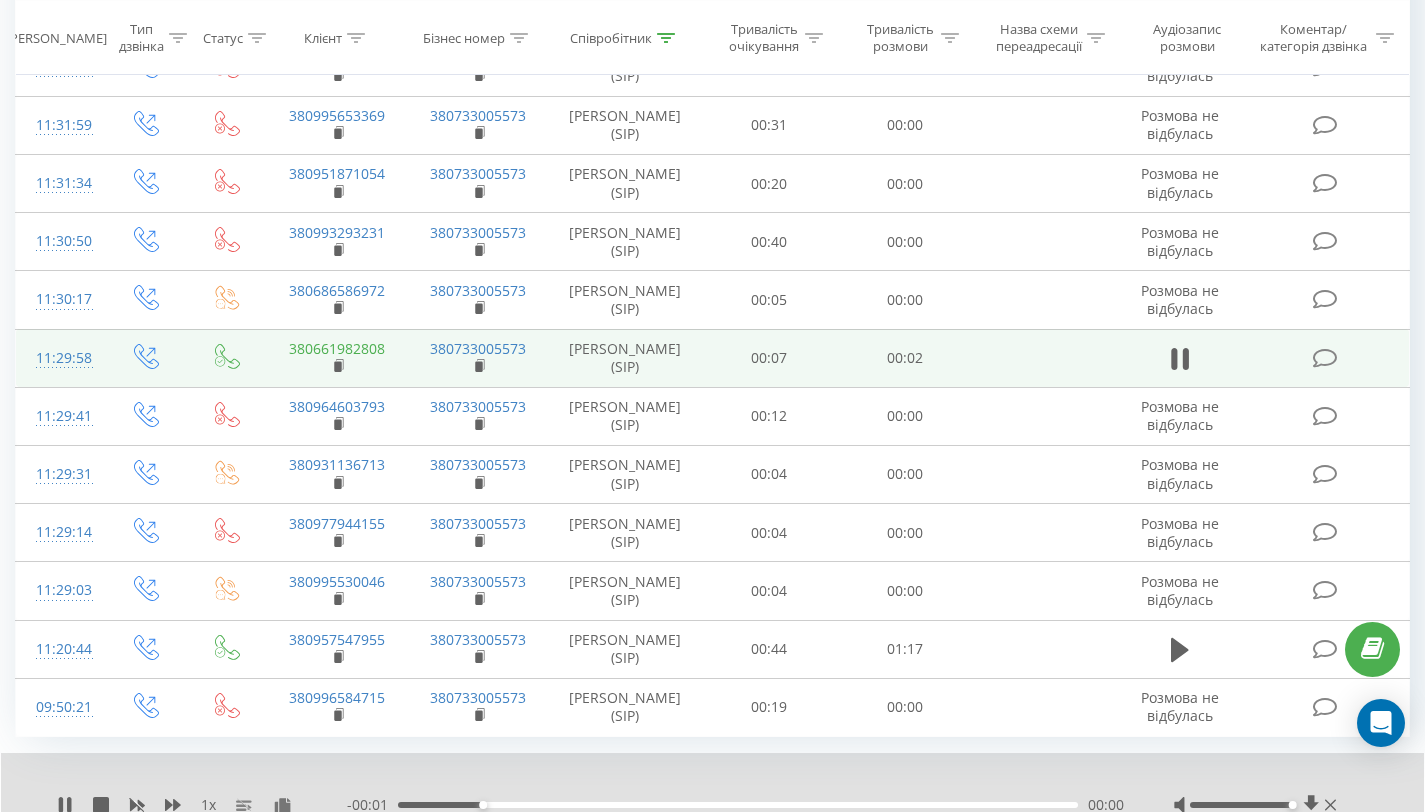 click on "380661982808" at bounding box center (337, 348) 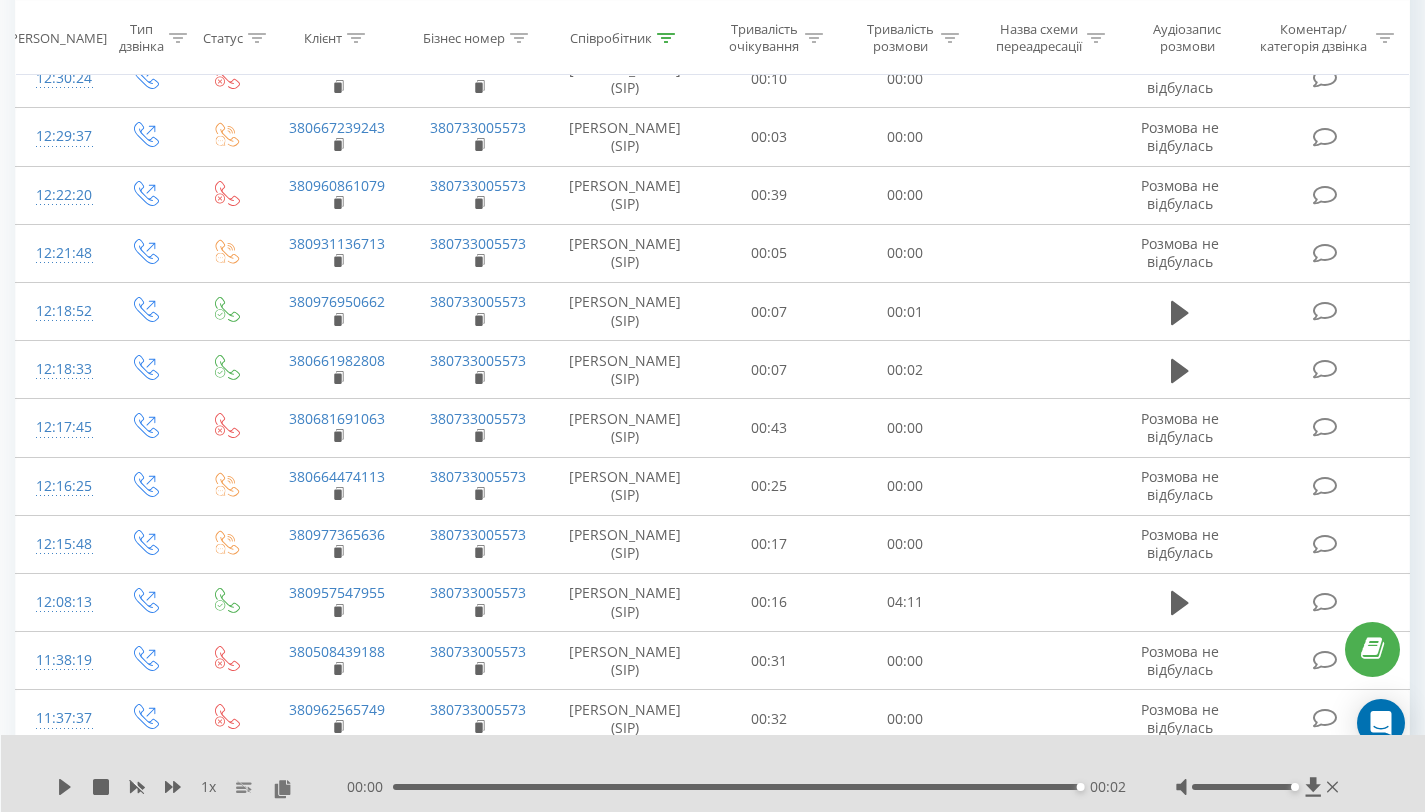 scroll, scrollTop: 0, scrollLeft: 0, axis: both 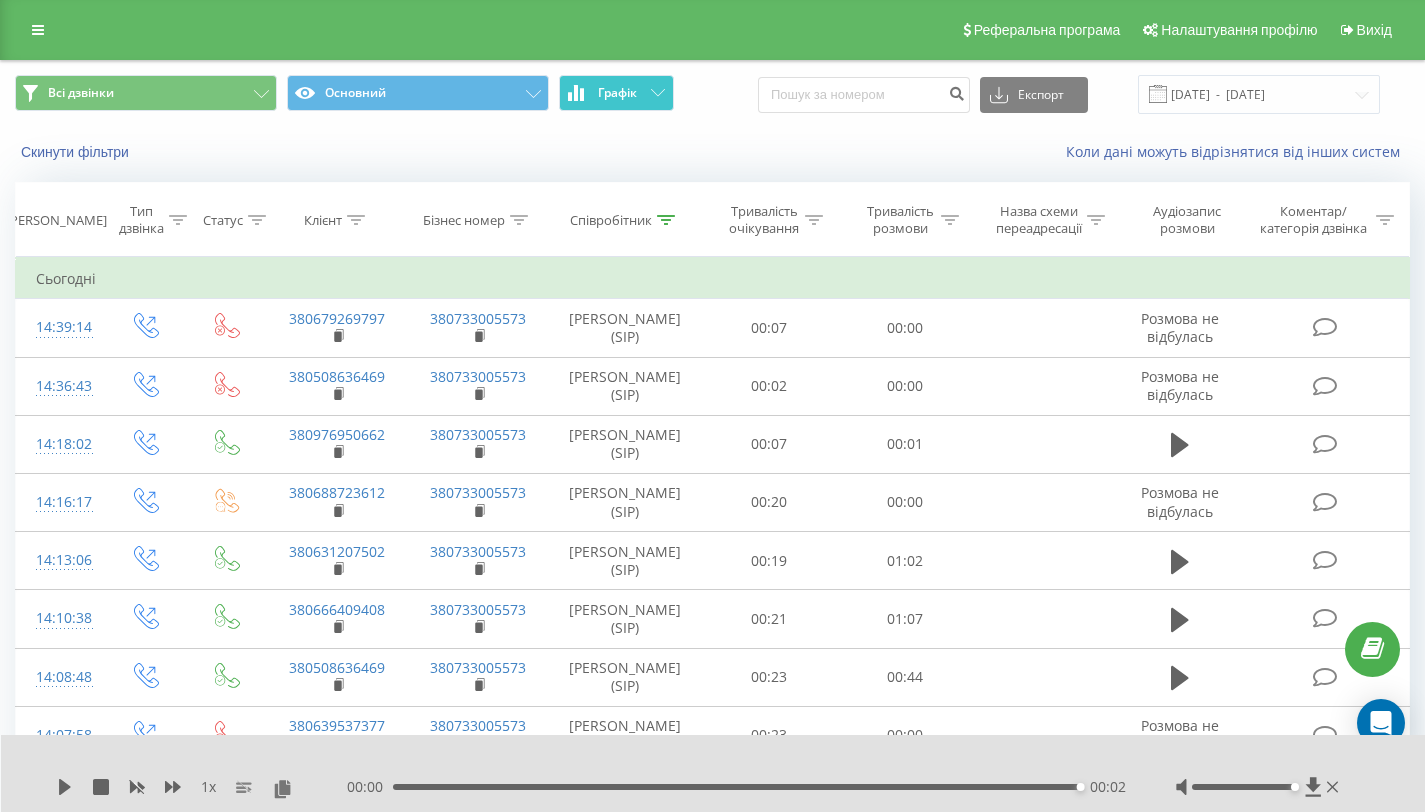 click on "Графік" at bounding box center (617, 93) 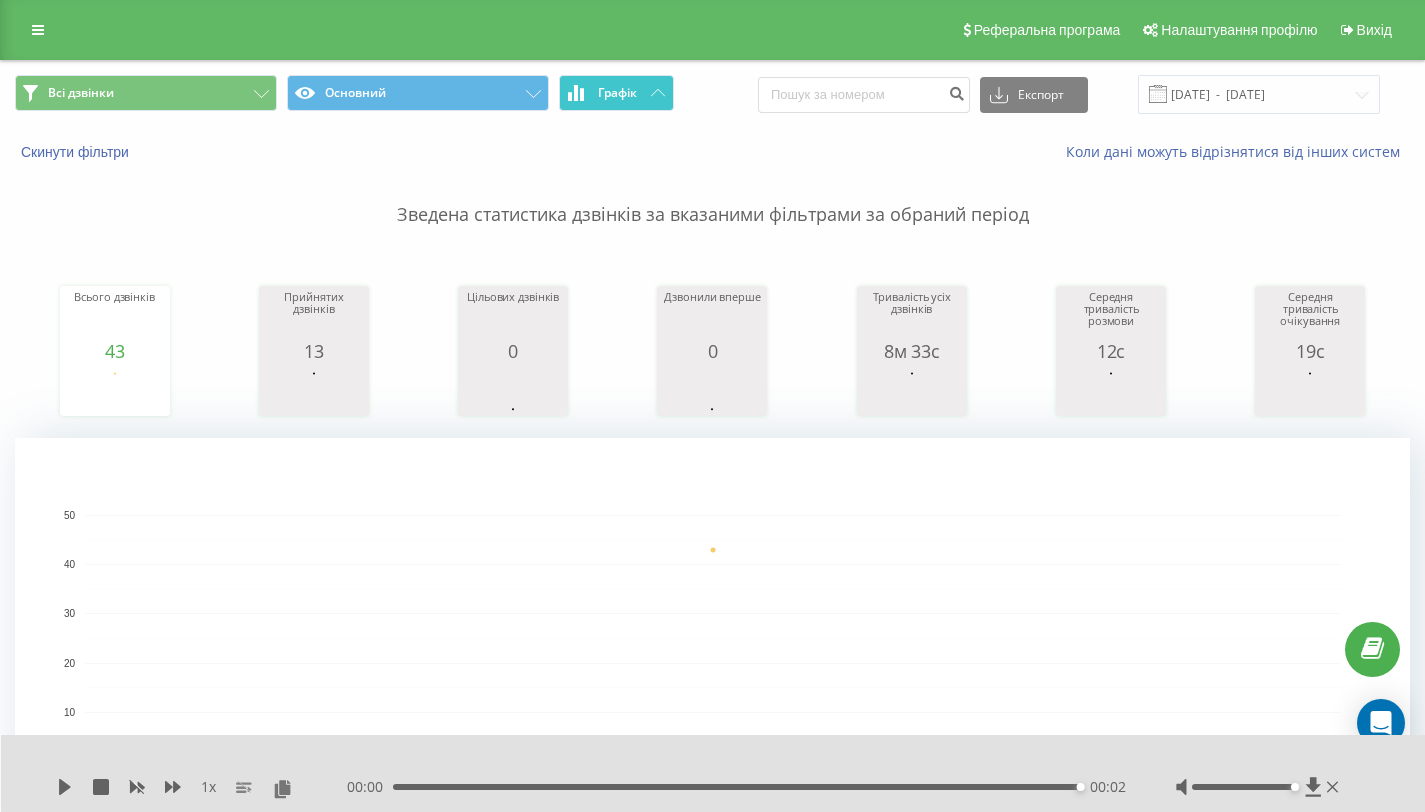 click on "Графік" at bounding box center [616, 93] 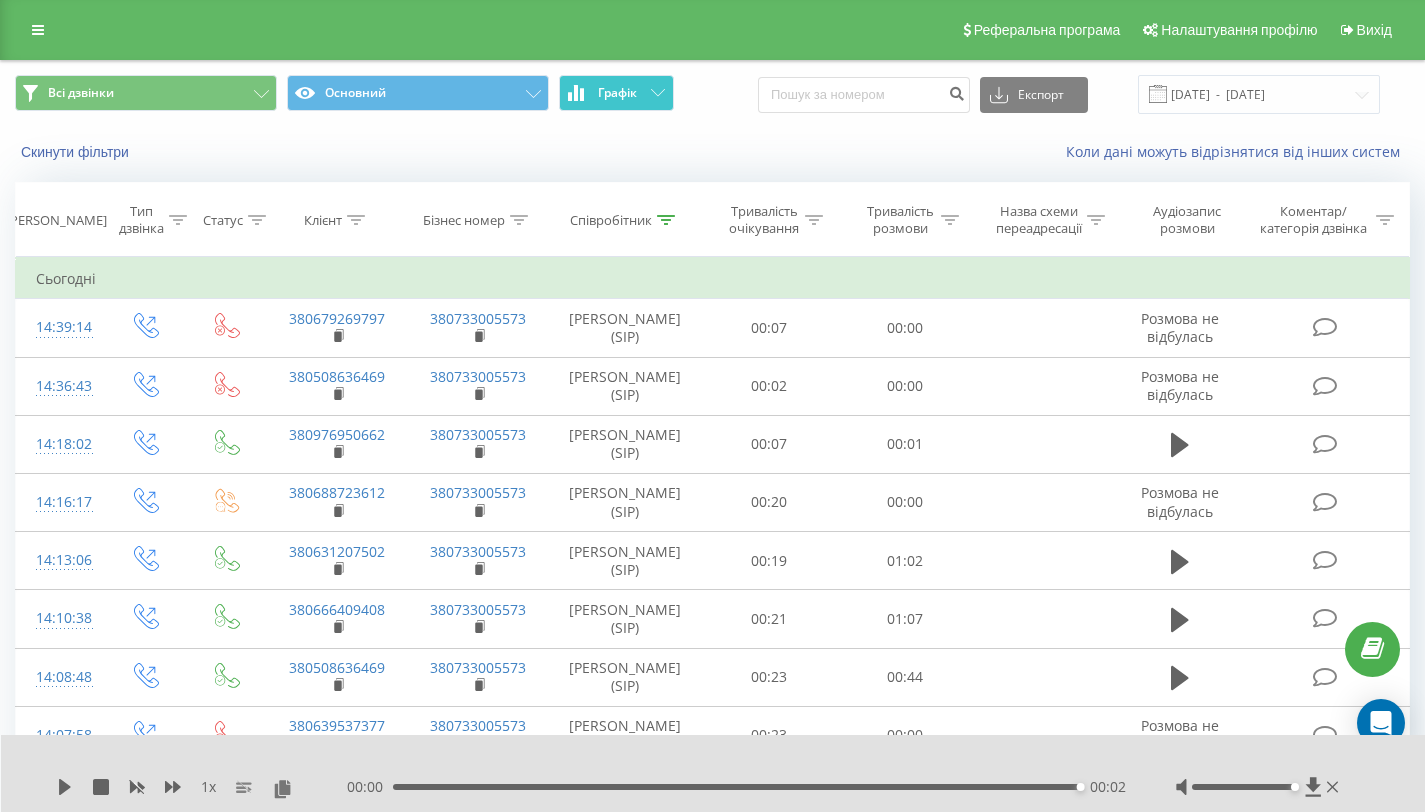 click on "Графік" at bounding box center [617, 93] 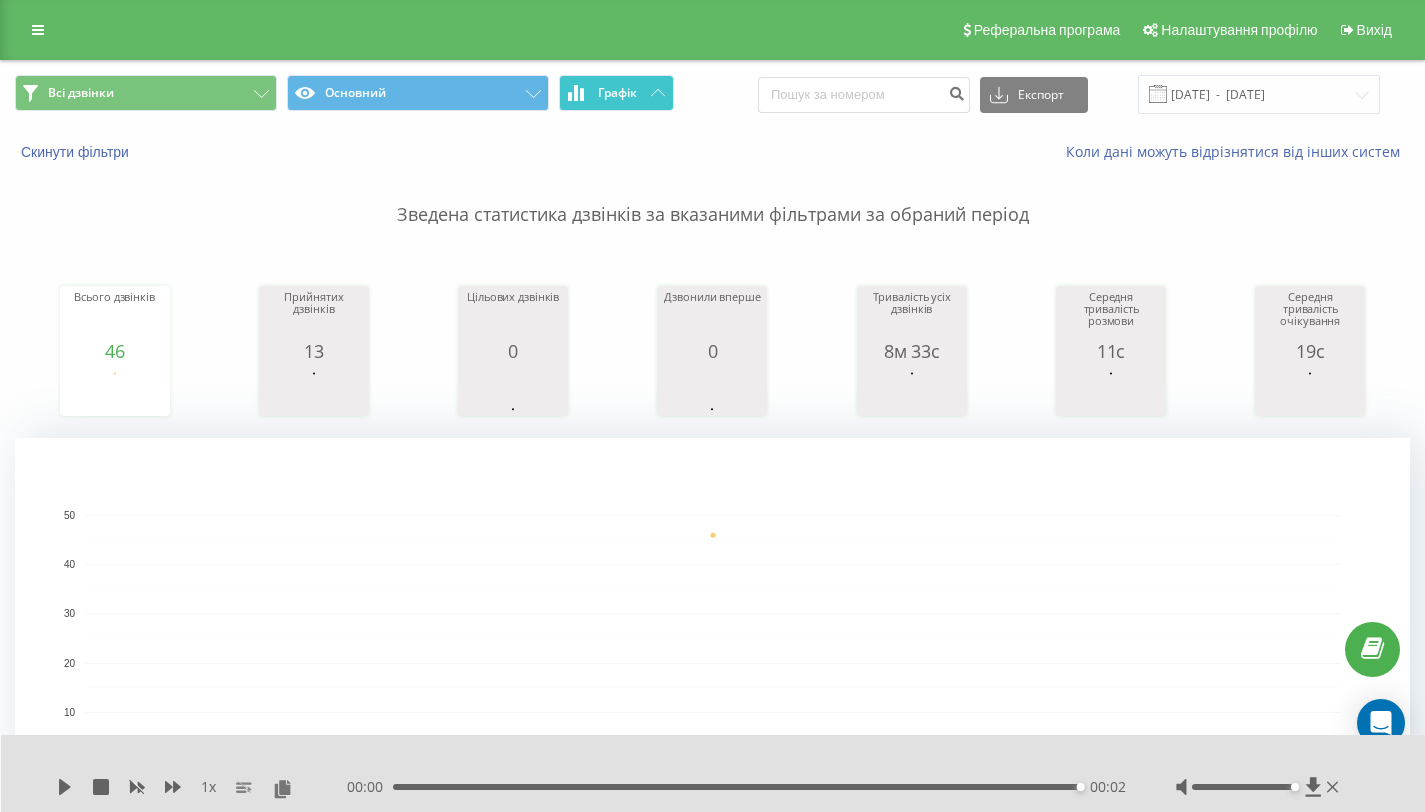click on "Графік" at bounding box center [616, 93] 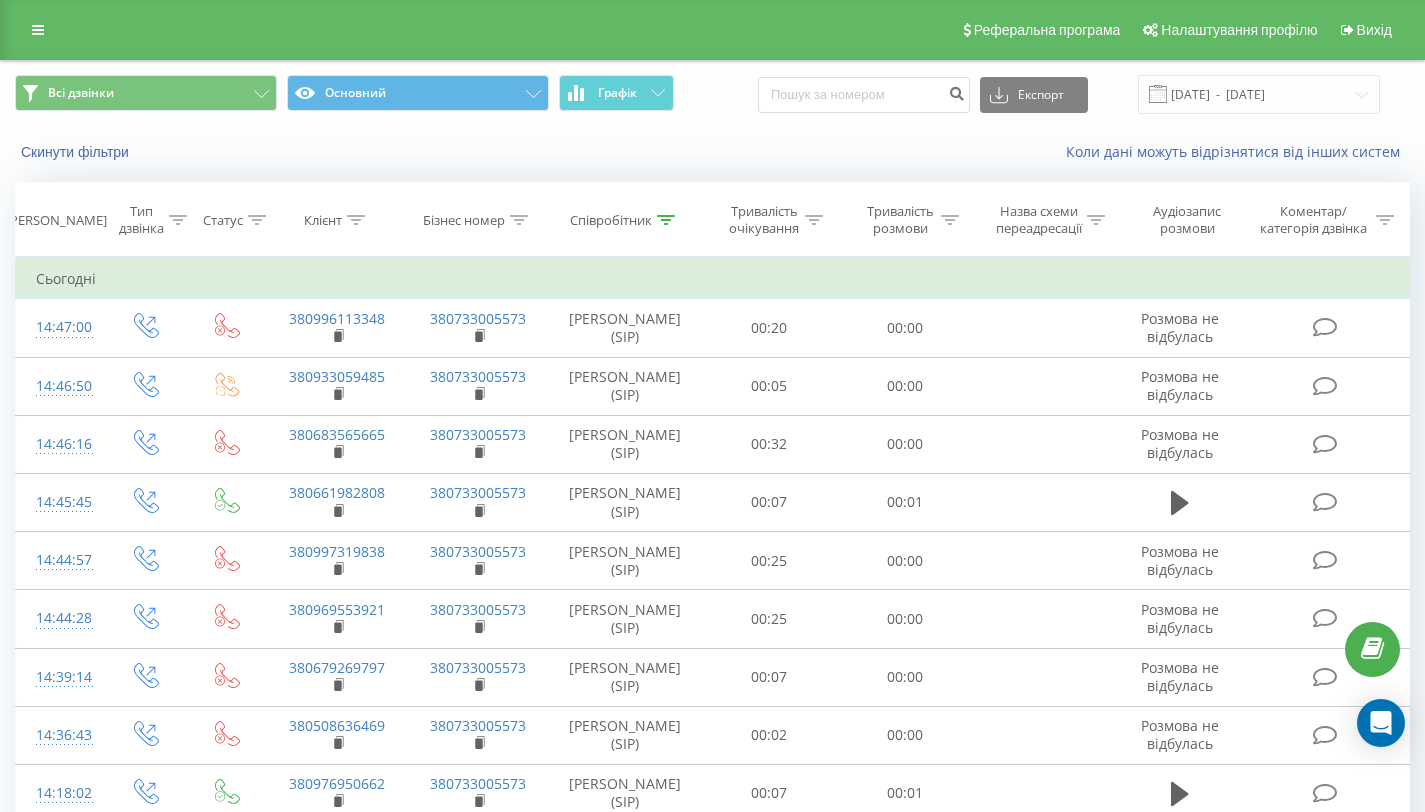 scroll, scrollTop: 0, scrollLeft: 0, axis: both 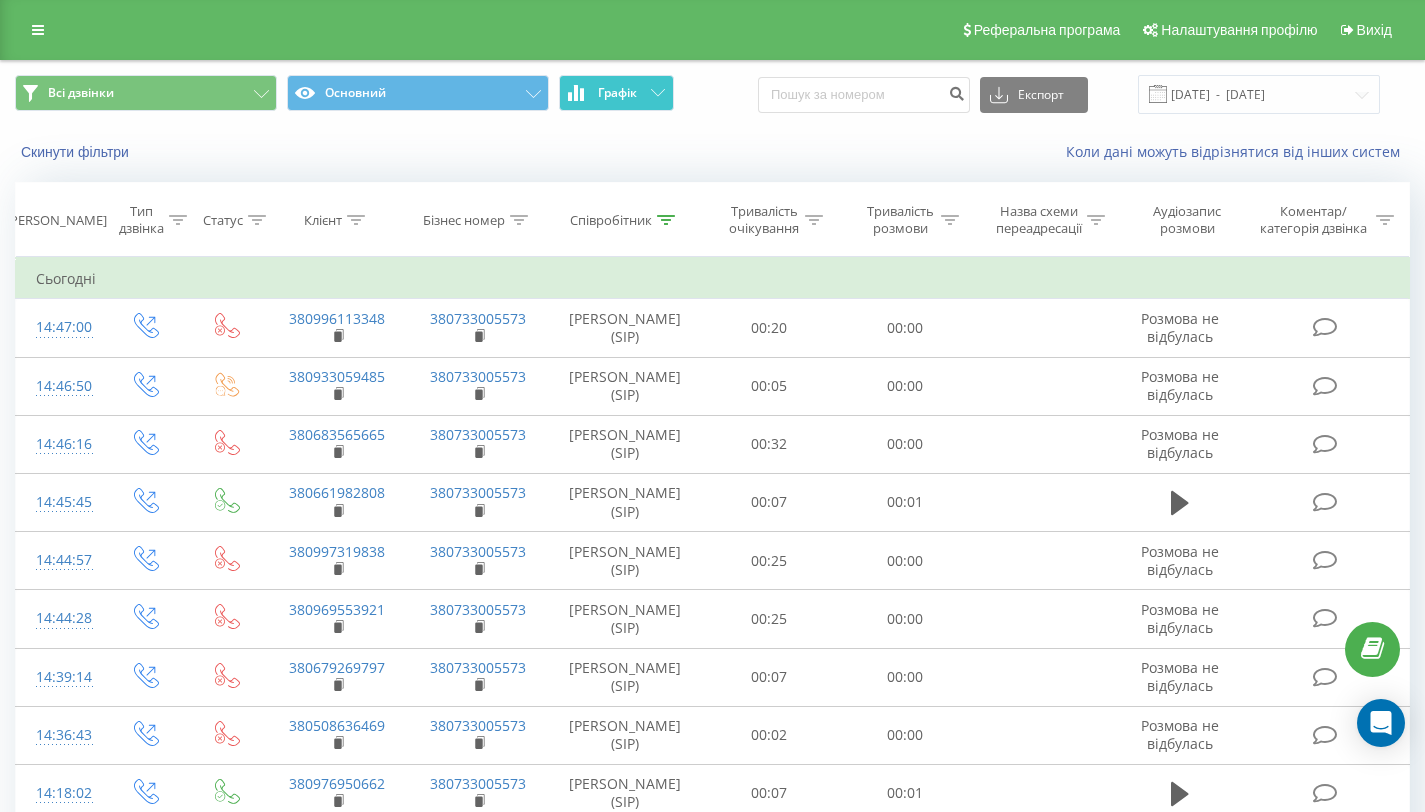 click on "Графік" at bounding box center [616, 93] 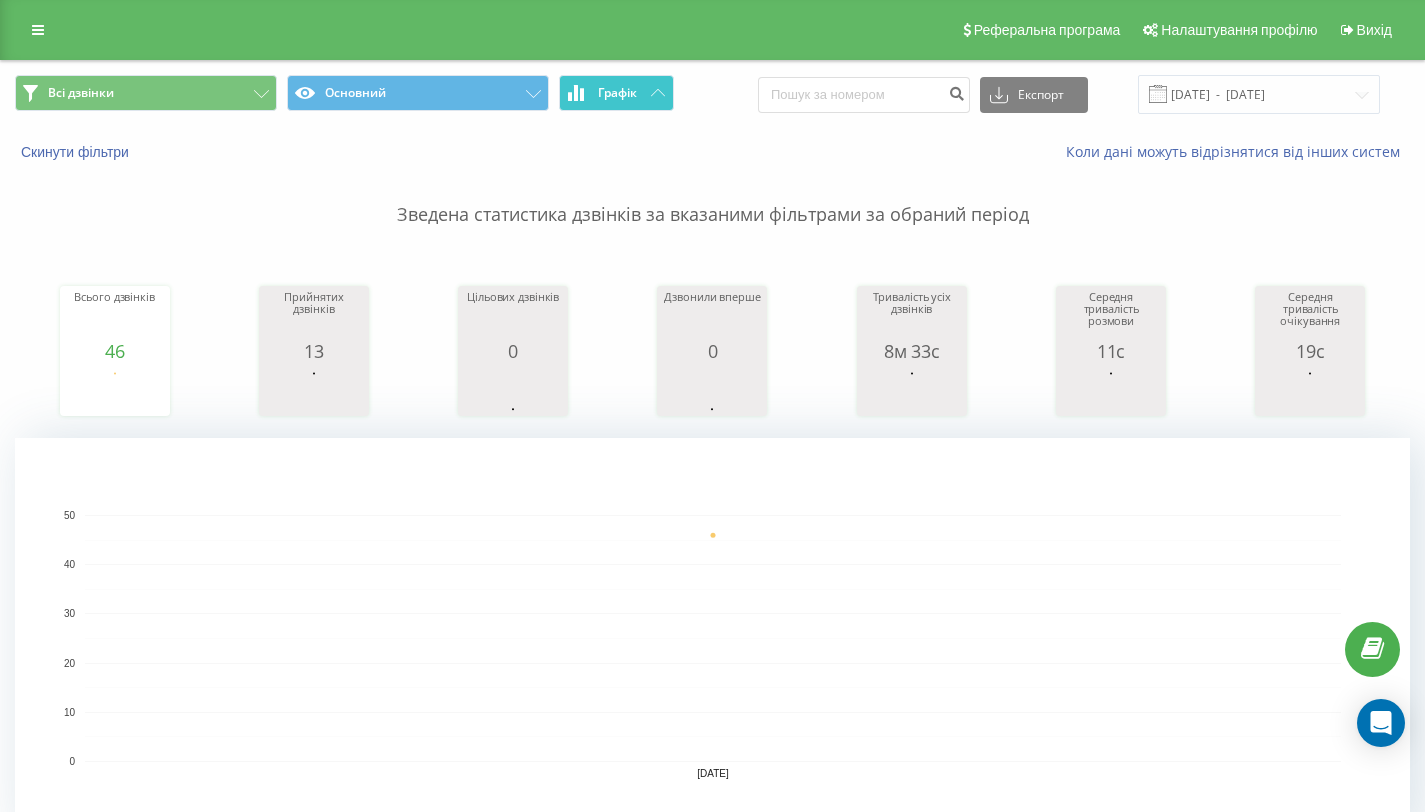 click 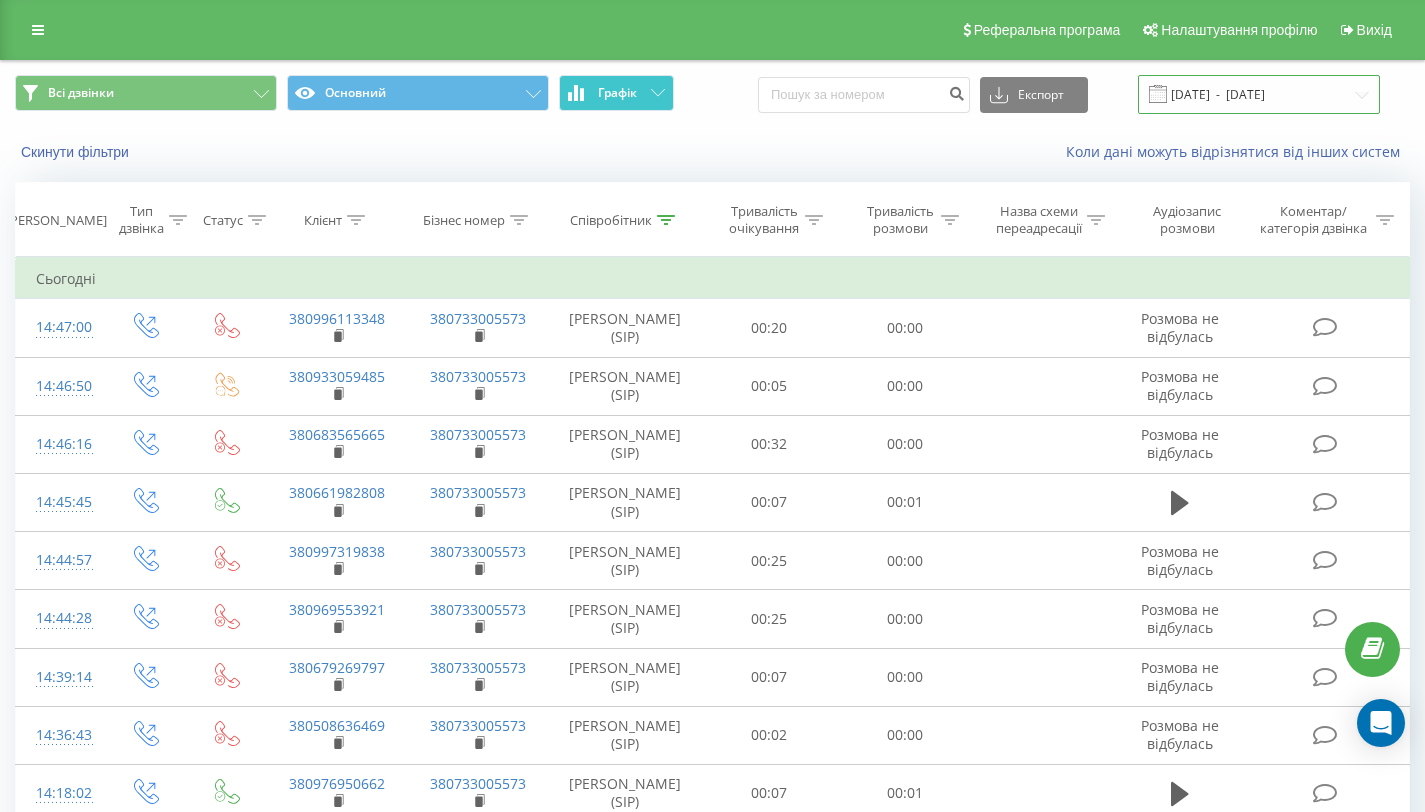 click on "[DATE]  -  [DATE]" at bounding box center [1259, 94] 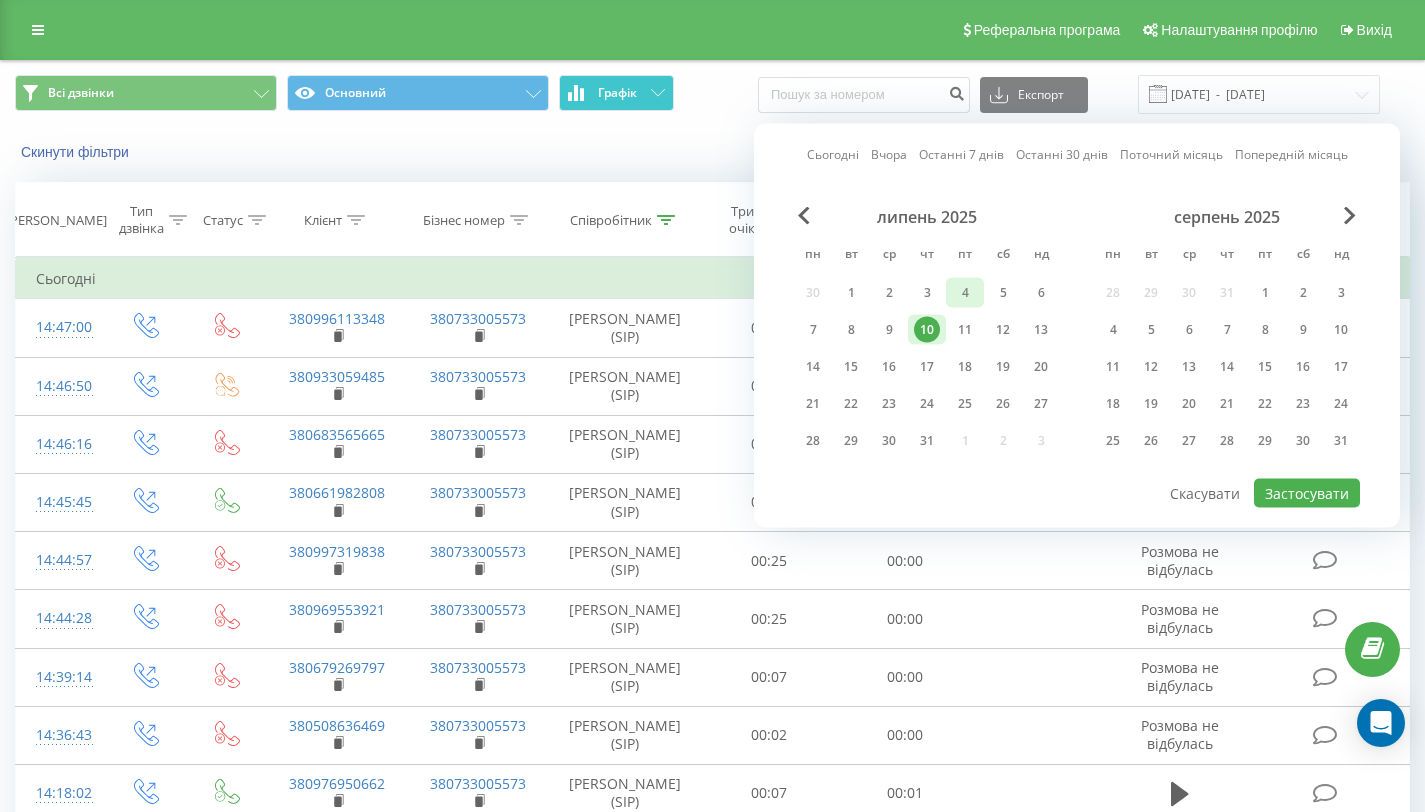click on "4" at bounding box center [965, 293] 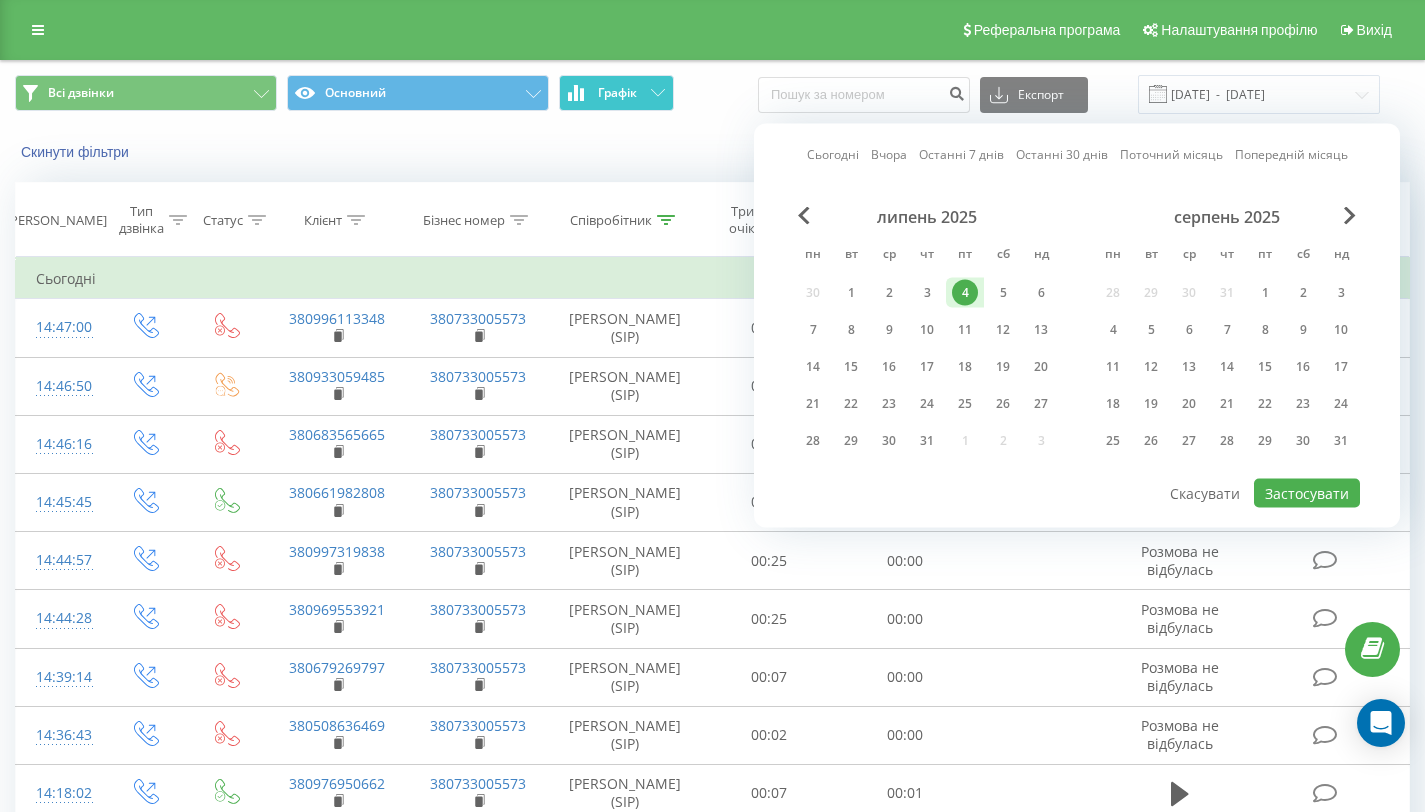click at bounding box center (1077, 478) 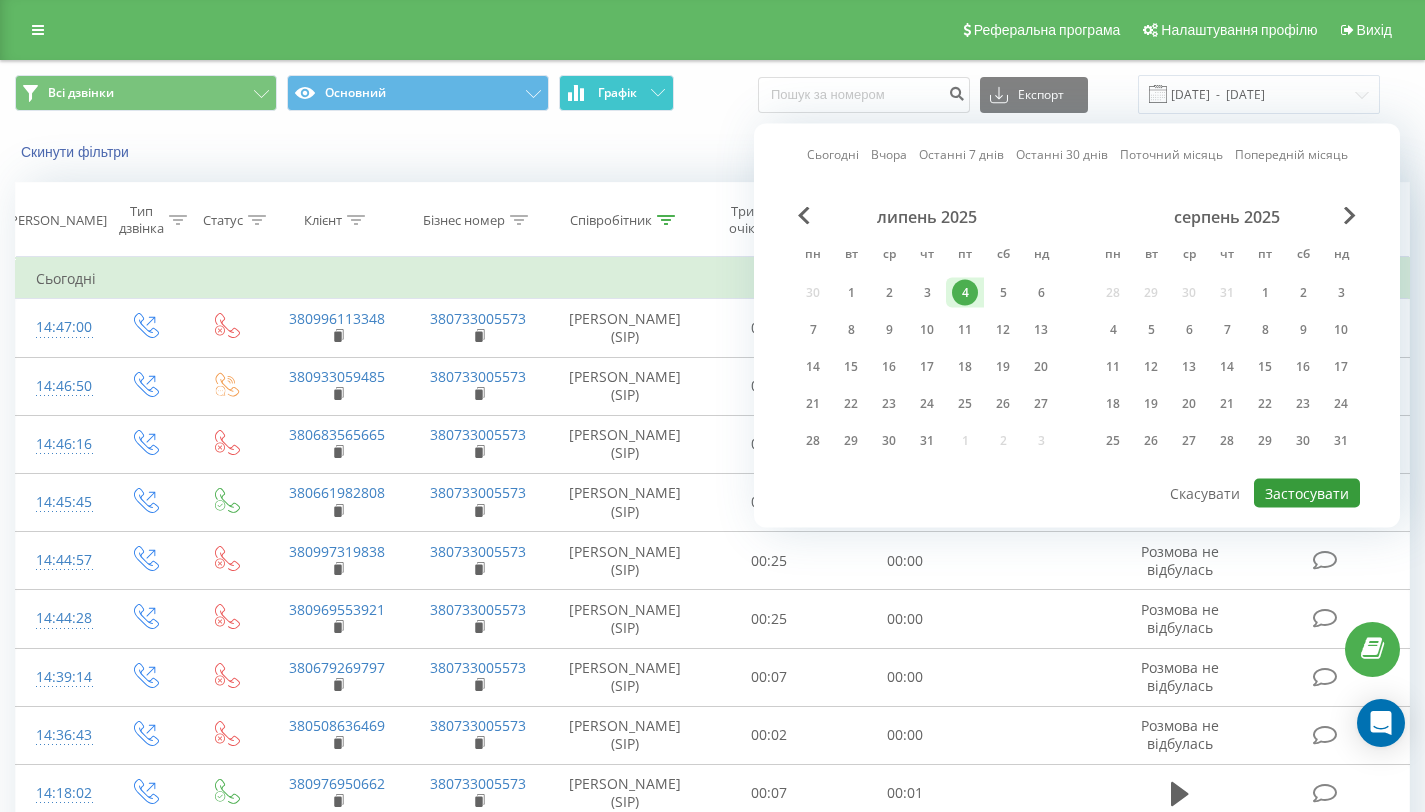 click on "Застосувати" at bounding box center (1307, 493) 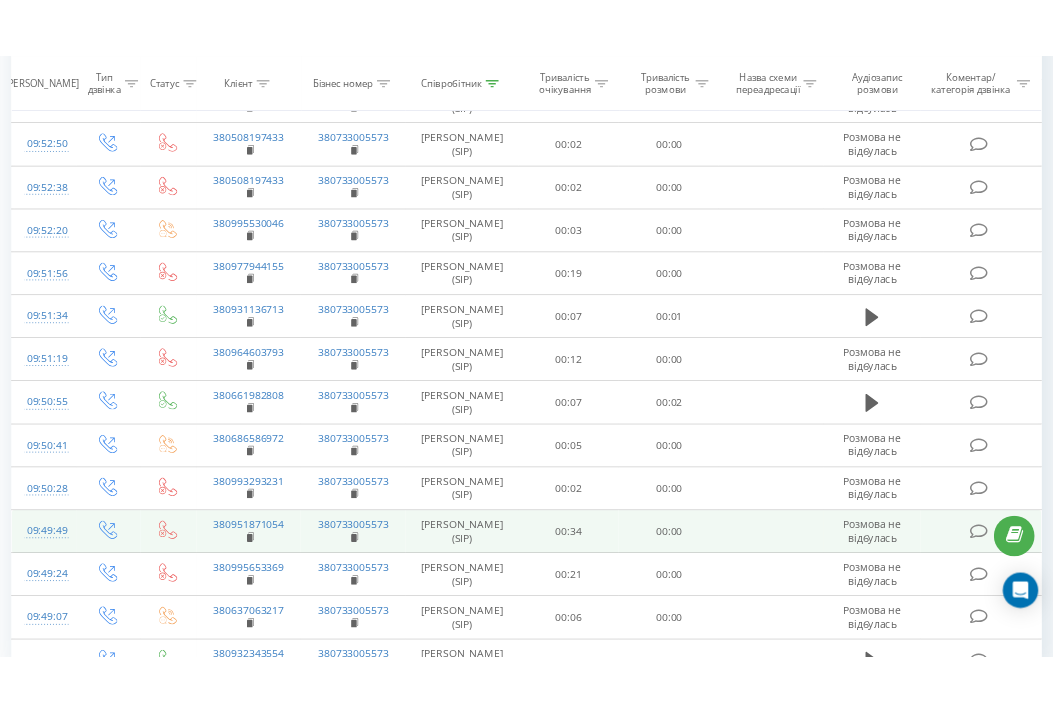 scroll, scrollTop: 2472, scrollLeft: 0, axis: vertical 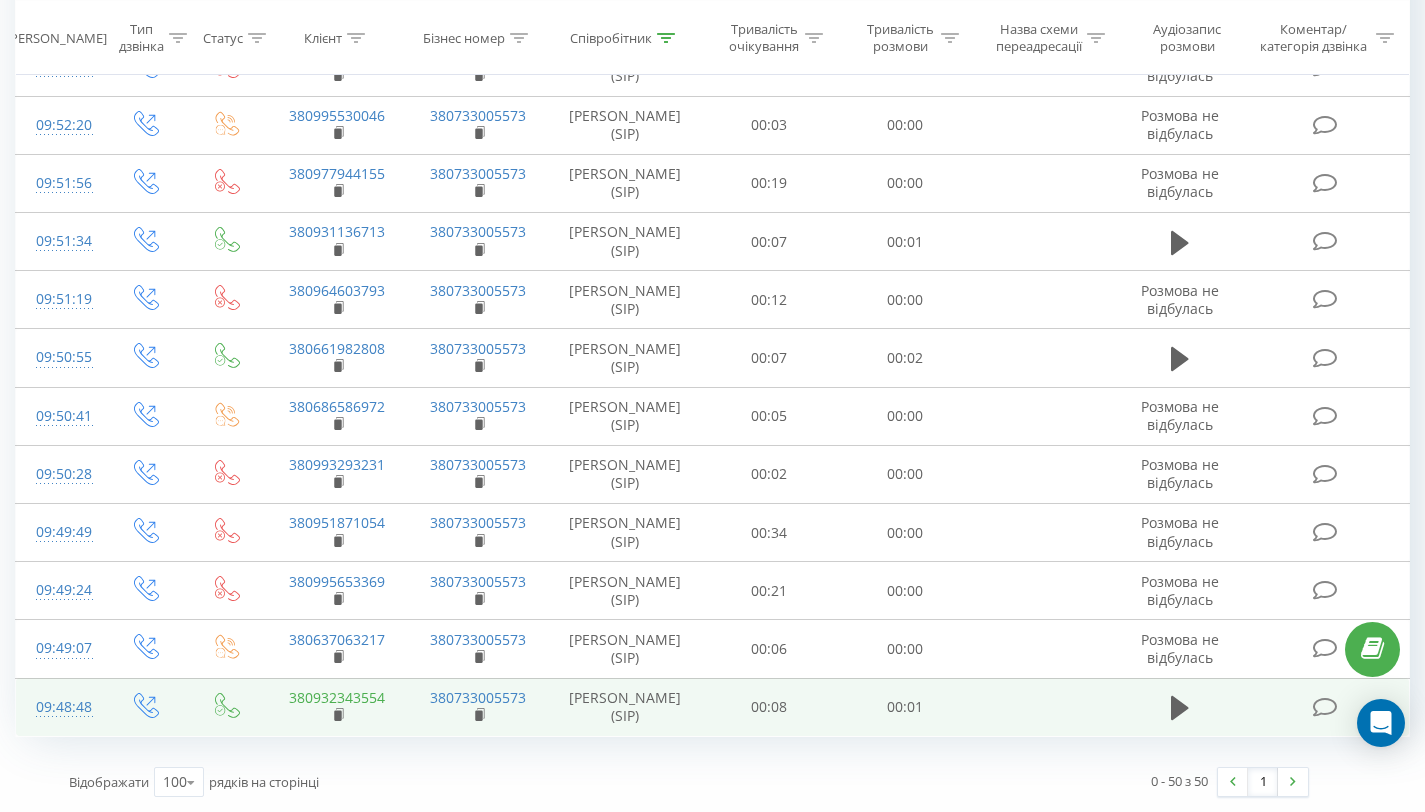 click on "380932343554" at bounding box center (337, 697) 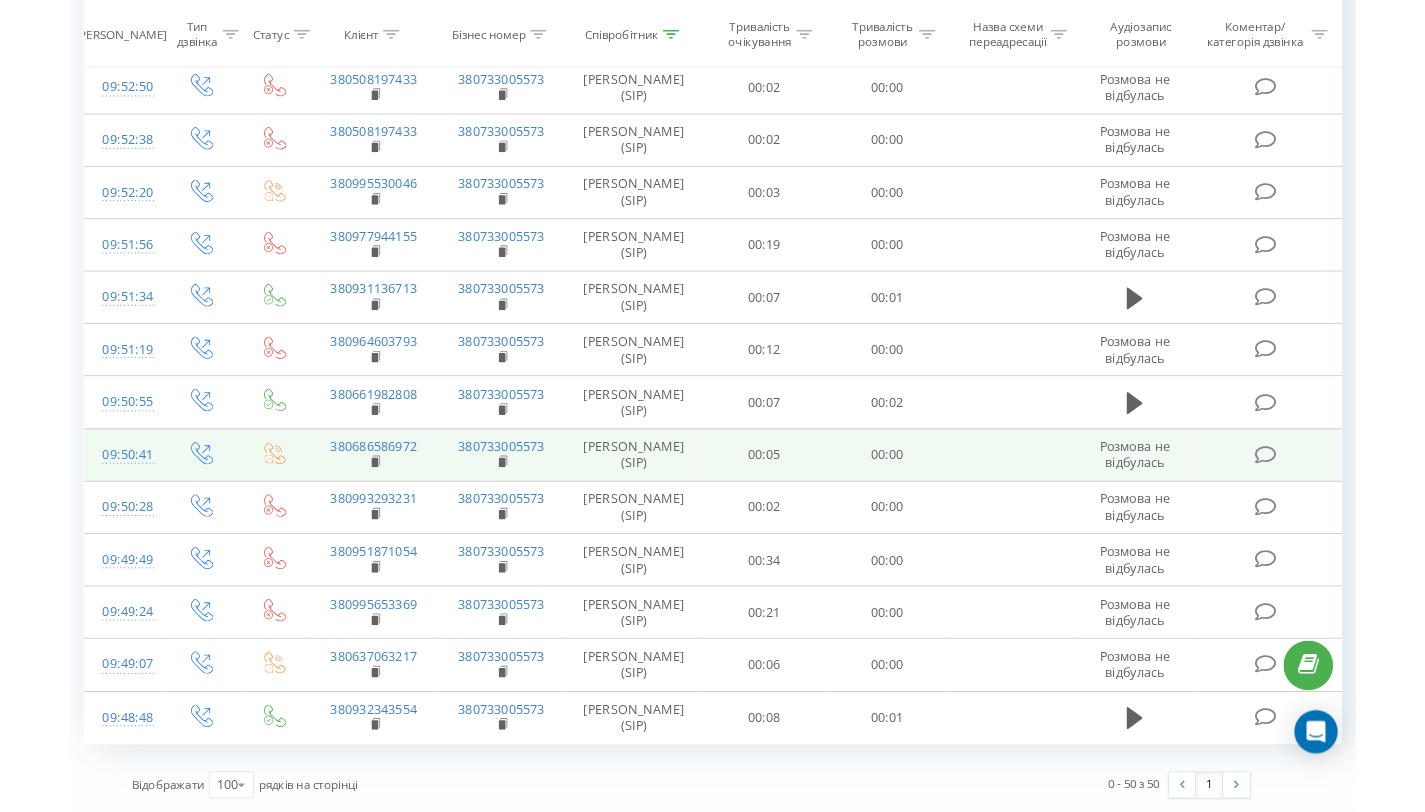 scroll, scrollTop: 2472, scrollLeft: 0, axis: vertical 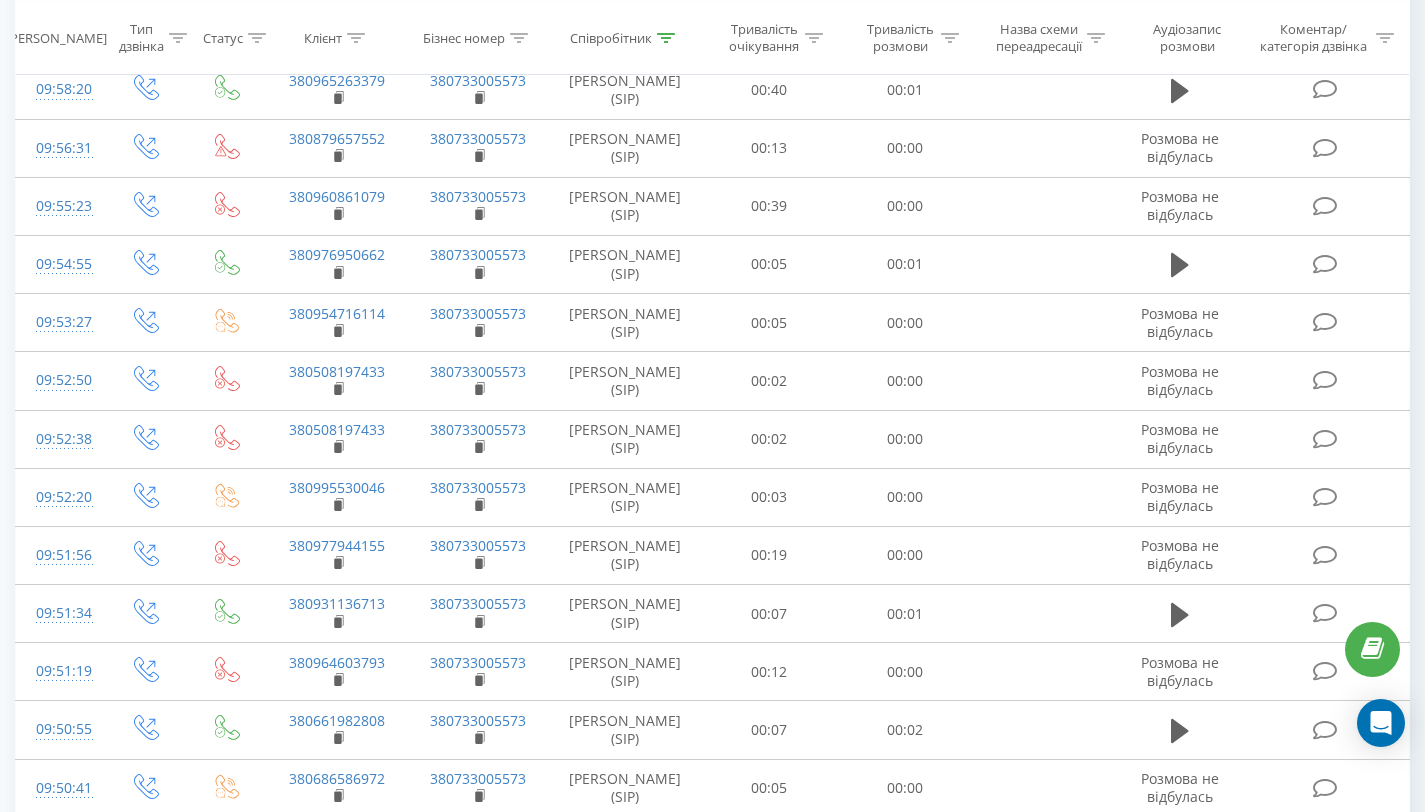 click 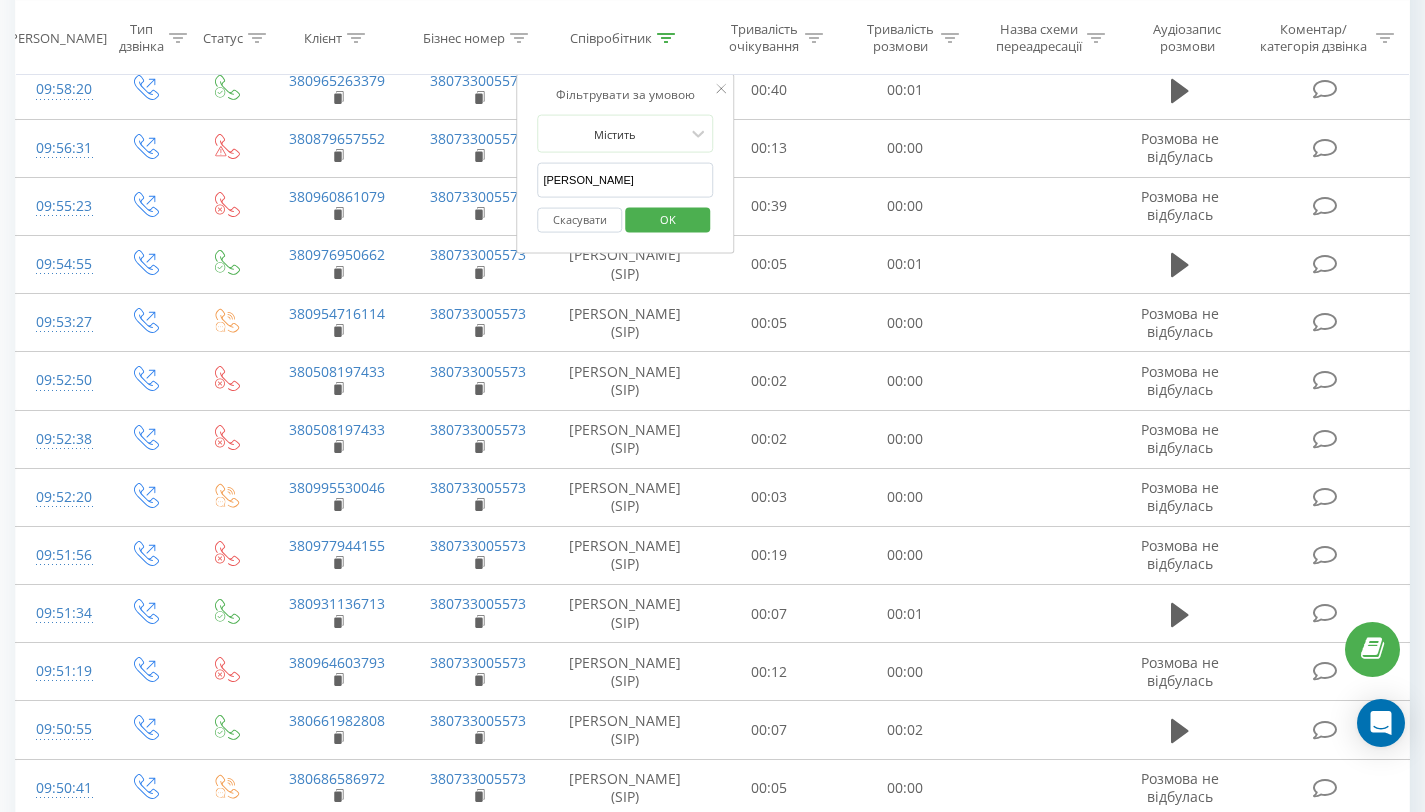 click on "Скасувати" at bounding box center [579, 219] 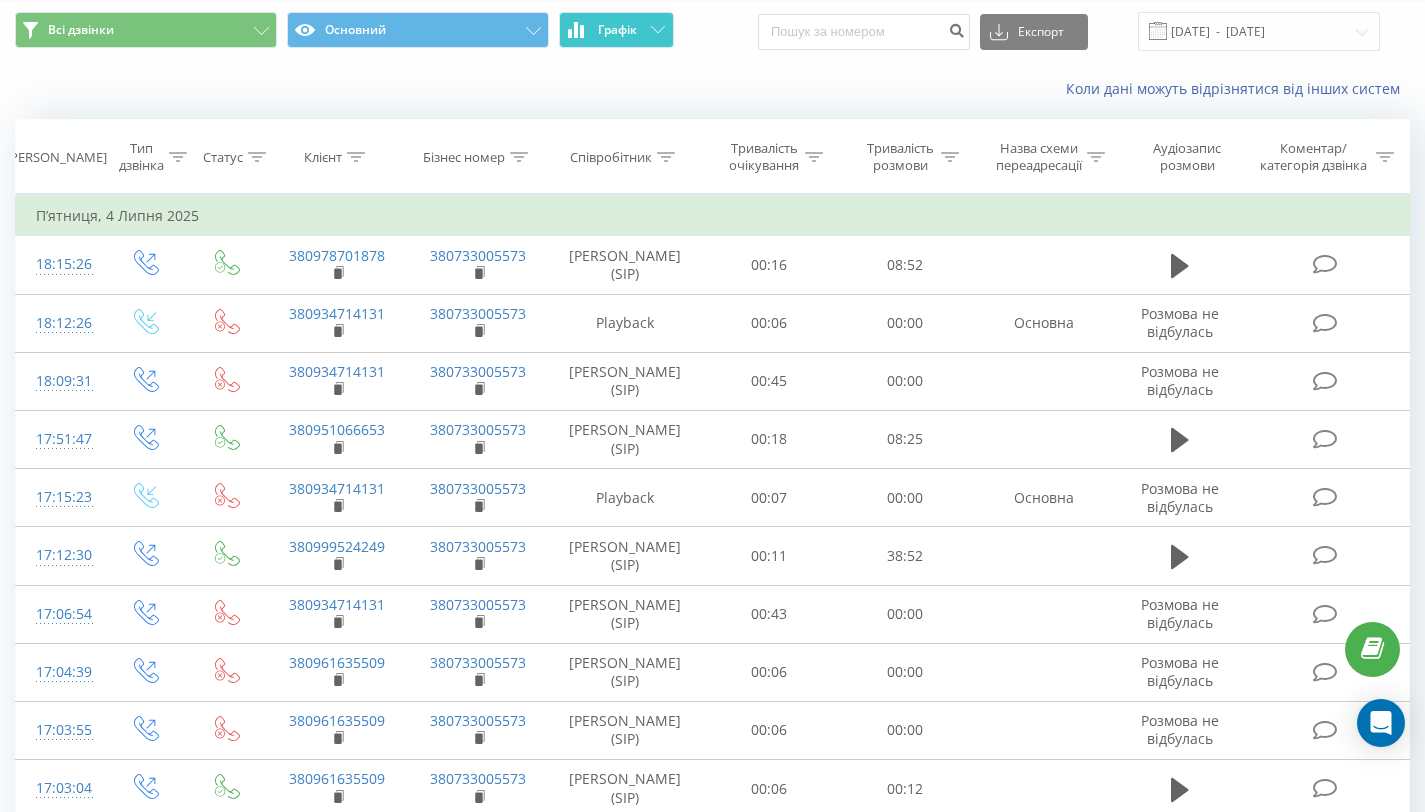 scroll, scrollTop: 56, scrollLeft: 0, axis: vertical 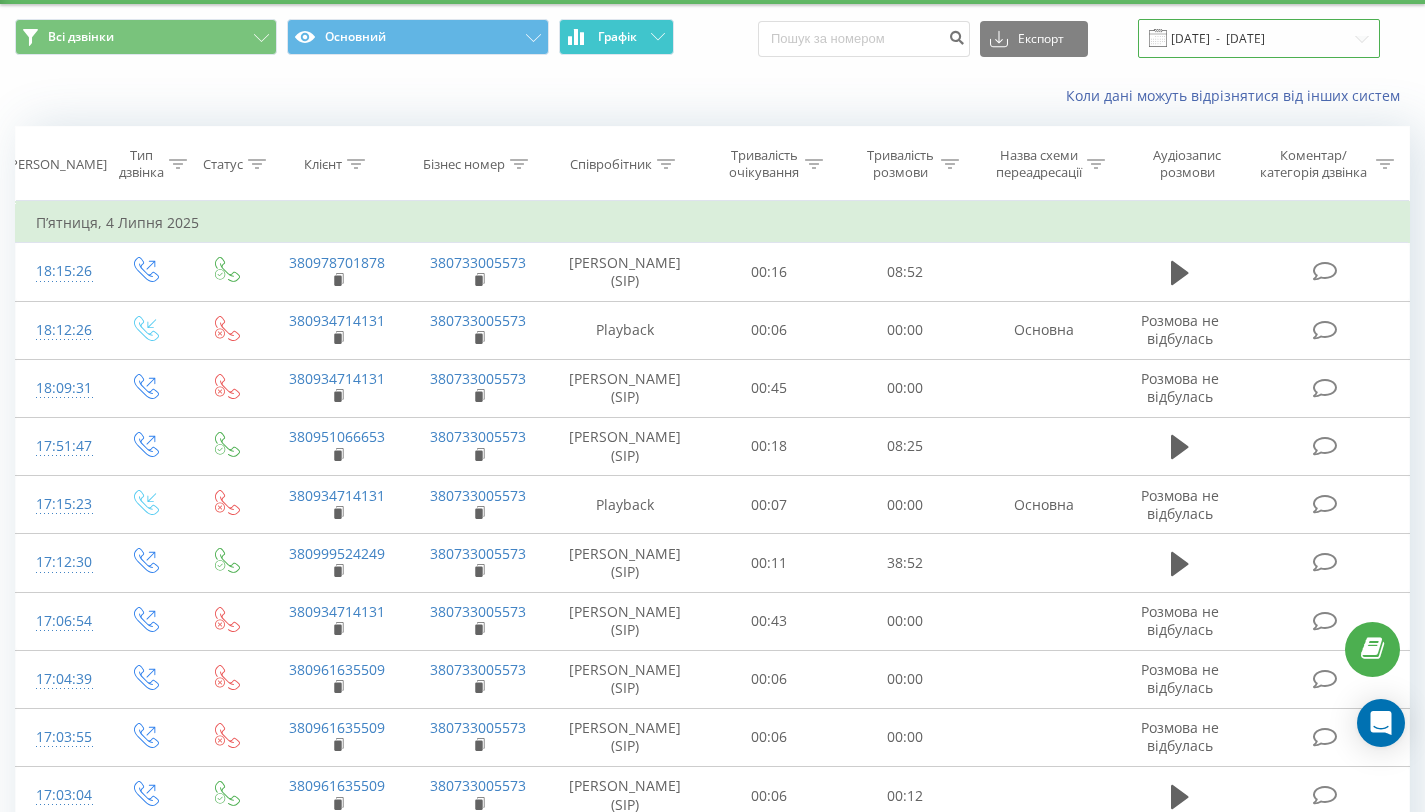 click on "[DATE]  -  [DATE]" at bounding box center [1259, 38] 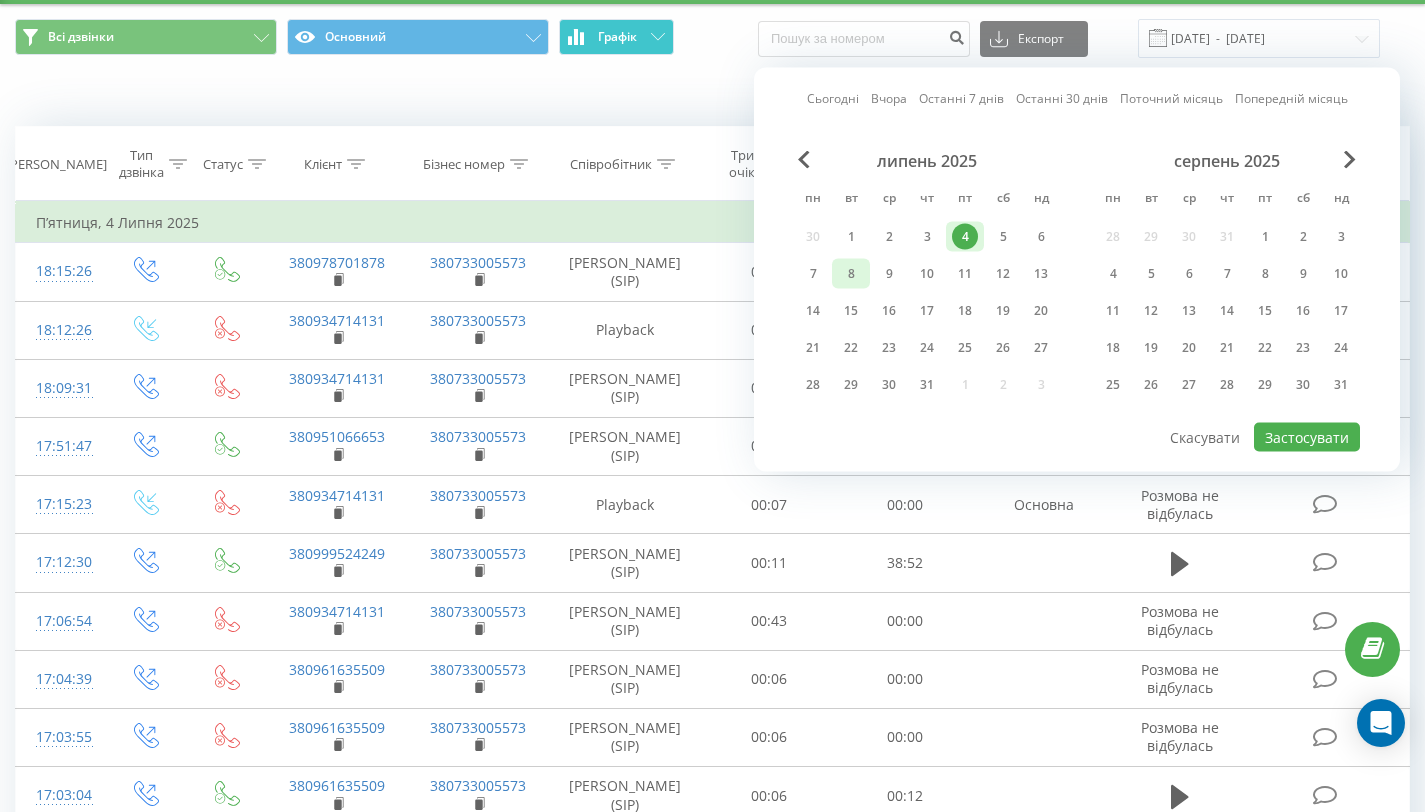 click on "8" at bounding box center [851, 274] 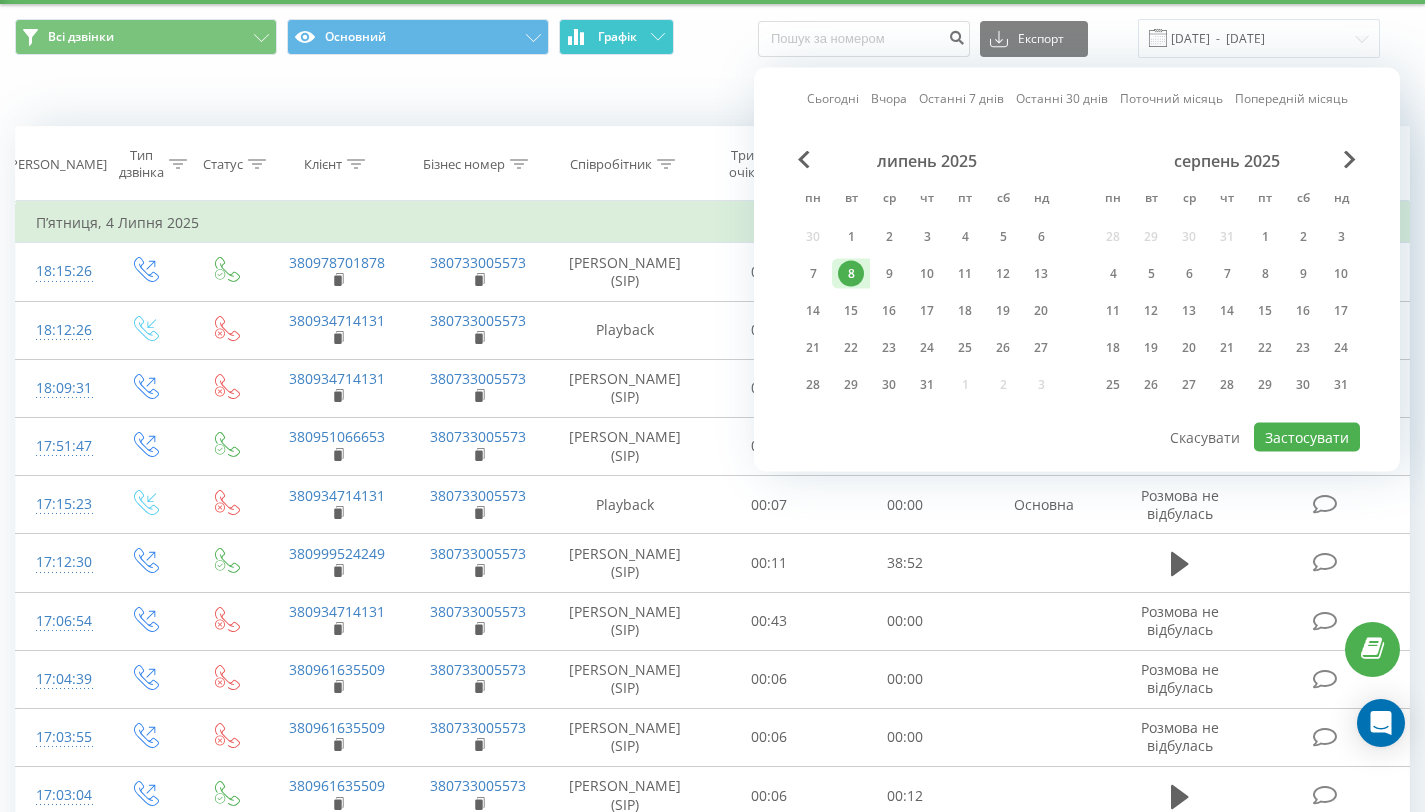drag, startPoint x: 940, startPoint y: 277, endPoint x: 1076, endPoint y: 352, distance: 155.30937 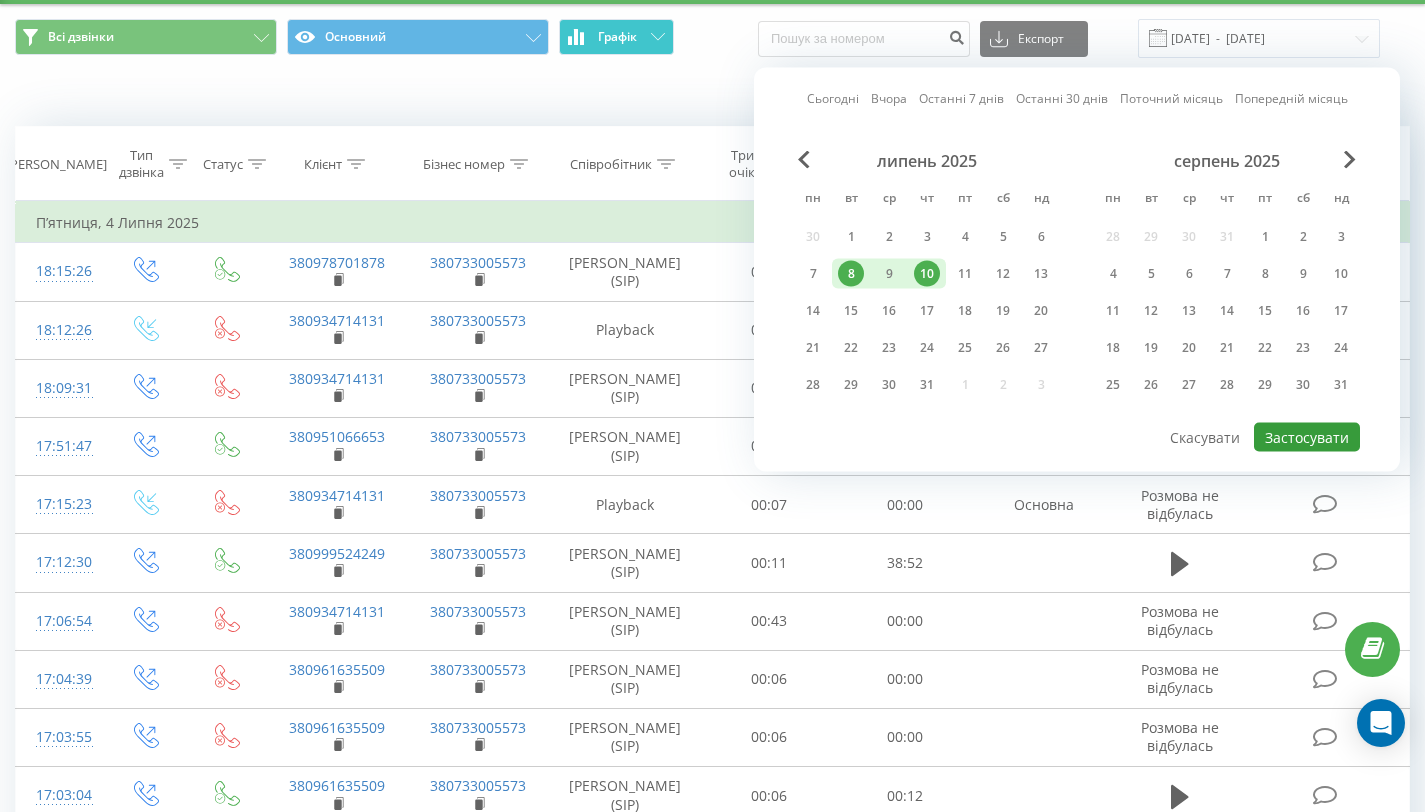 click on "Застосувати" at bounding box center [1307, 437] 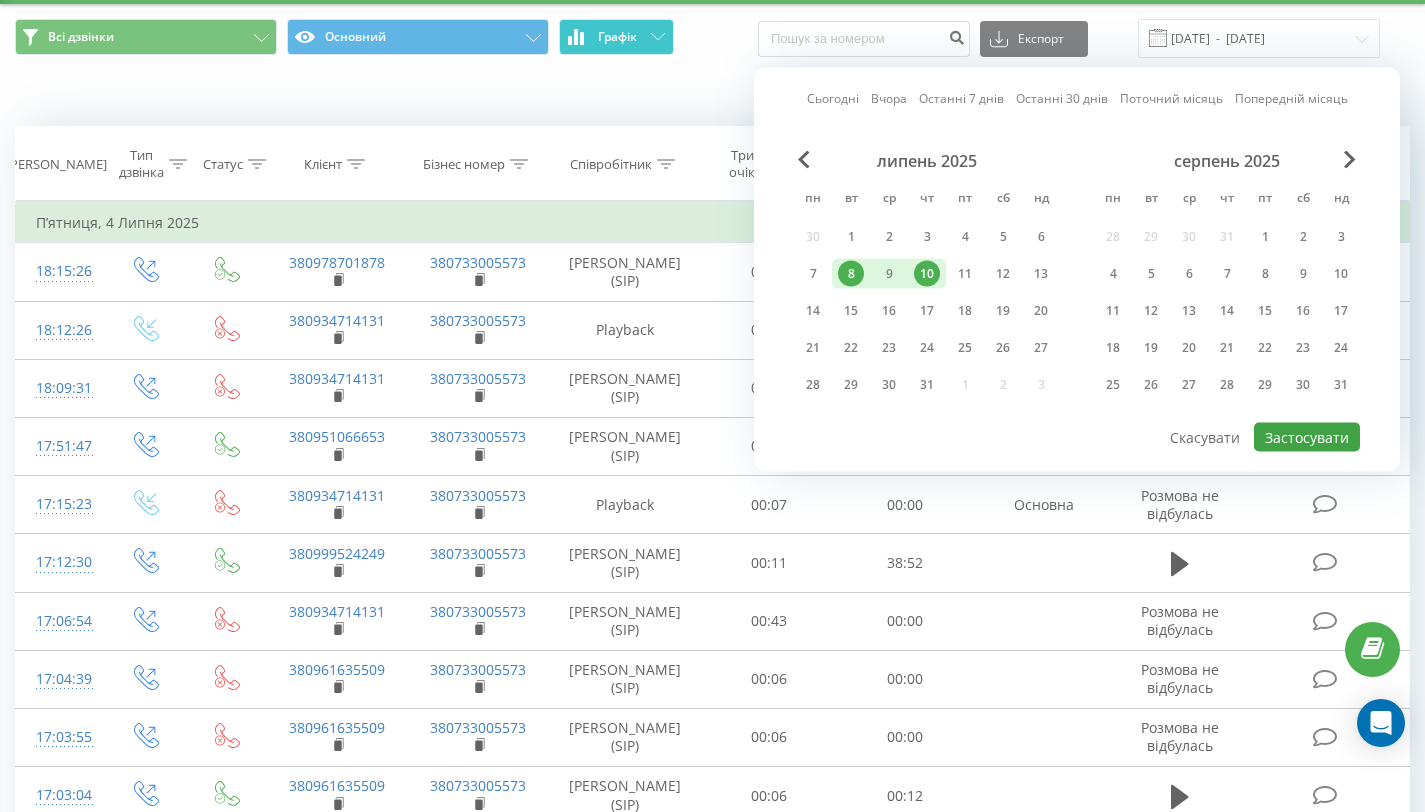 type on "[DATE]  -  [DATE]" 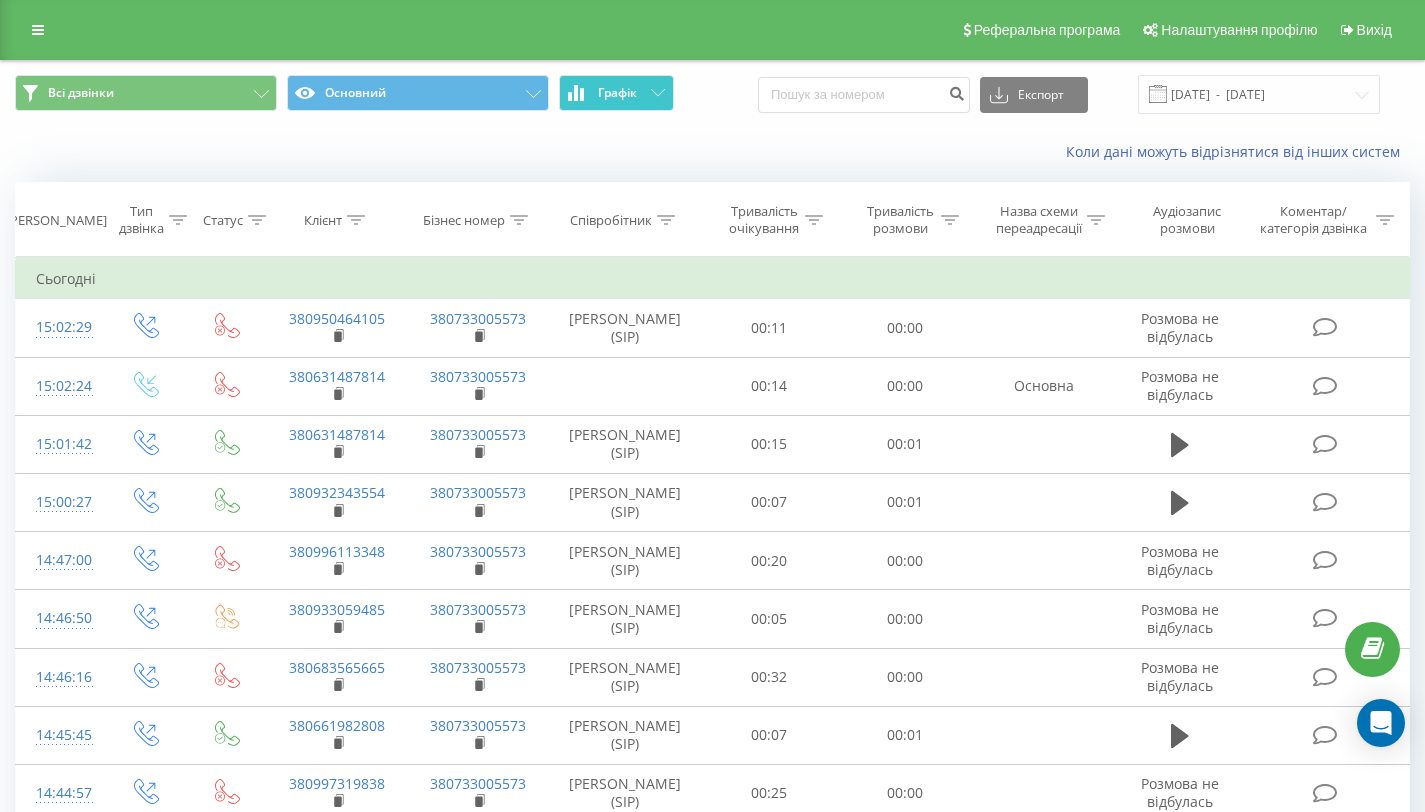 click at bounding box center [666, 220] 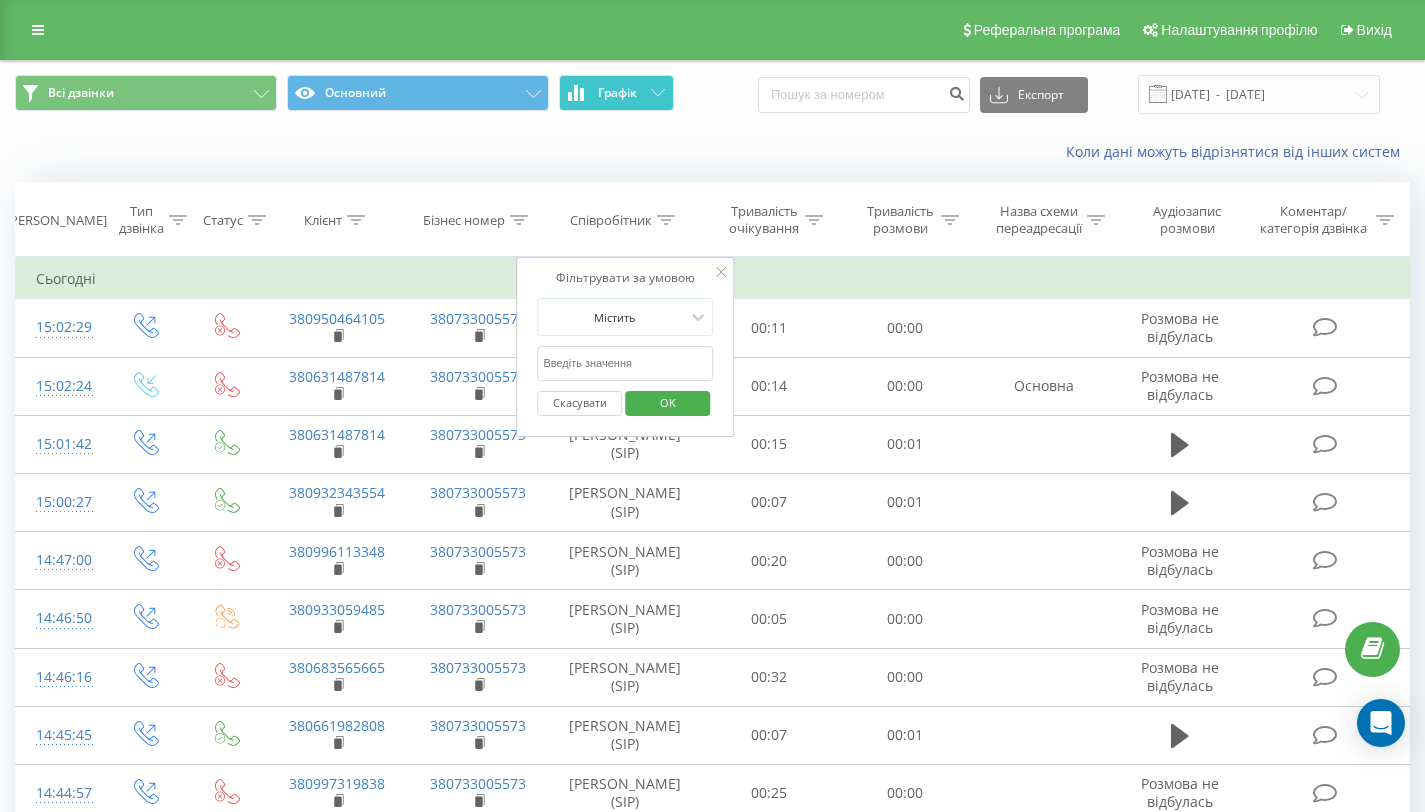 click at bounding box center (625, 363) 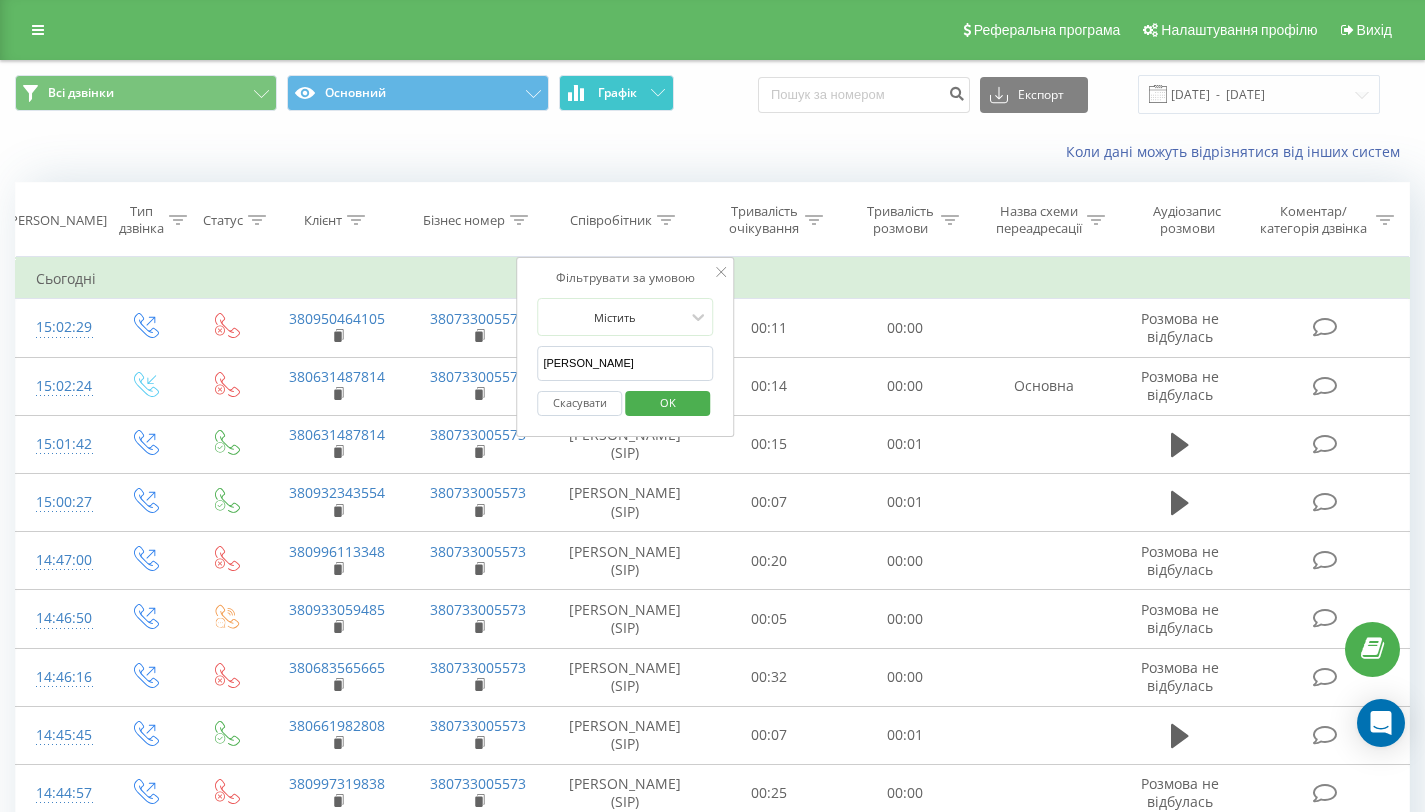 click on "OK" at bounding box center [668, 402] 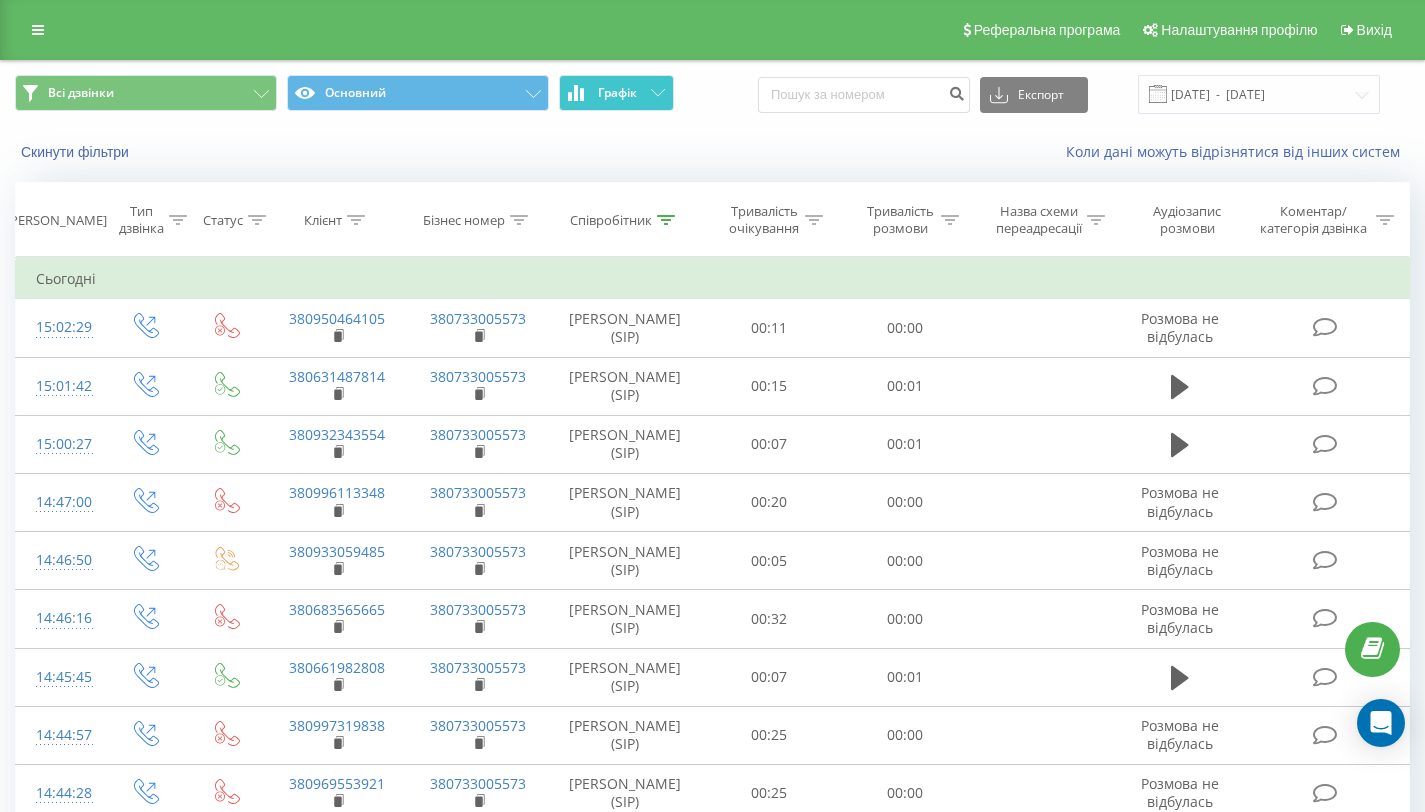 click on "Всі дзвінки Основний Графік" at bounding box center (356, 94) 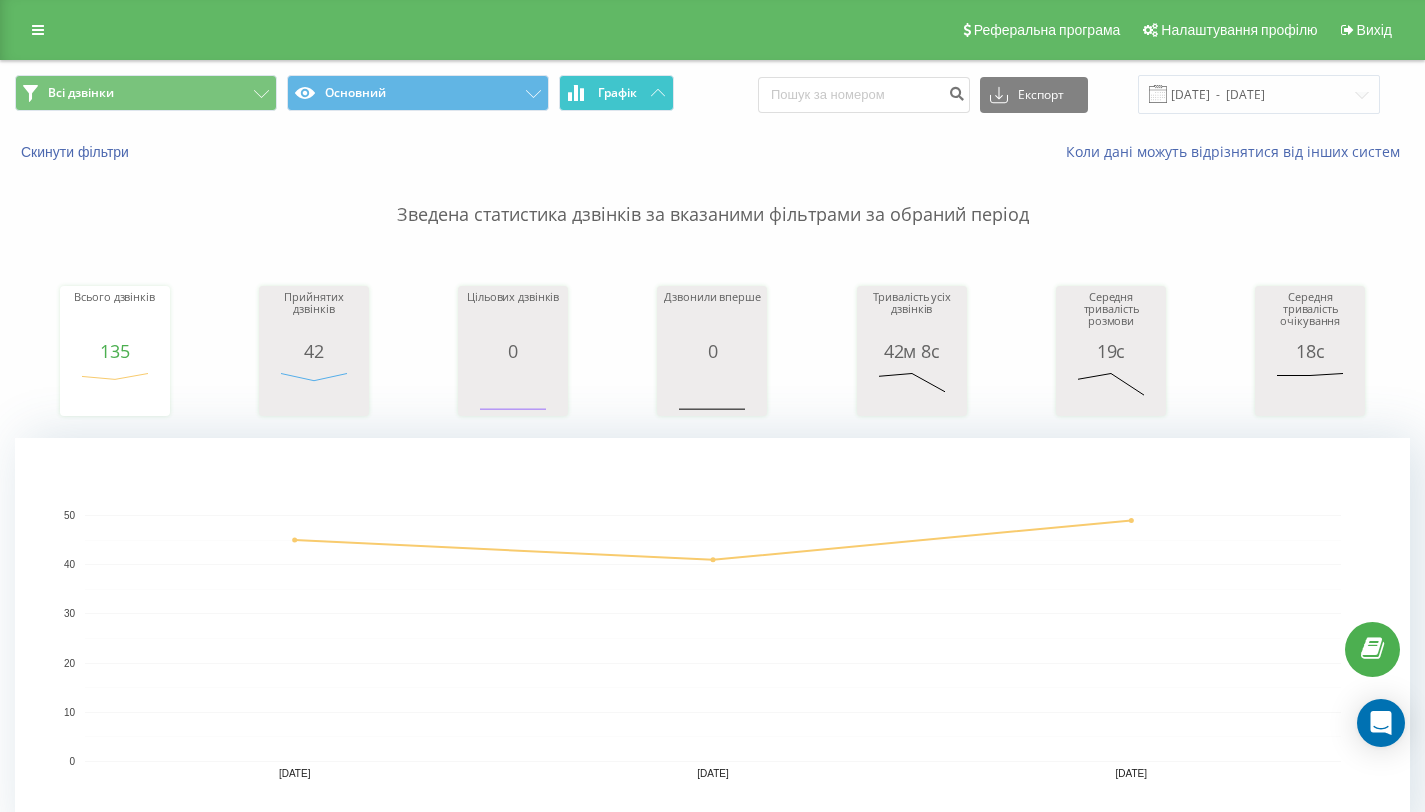 click 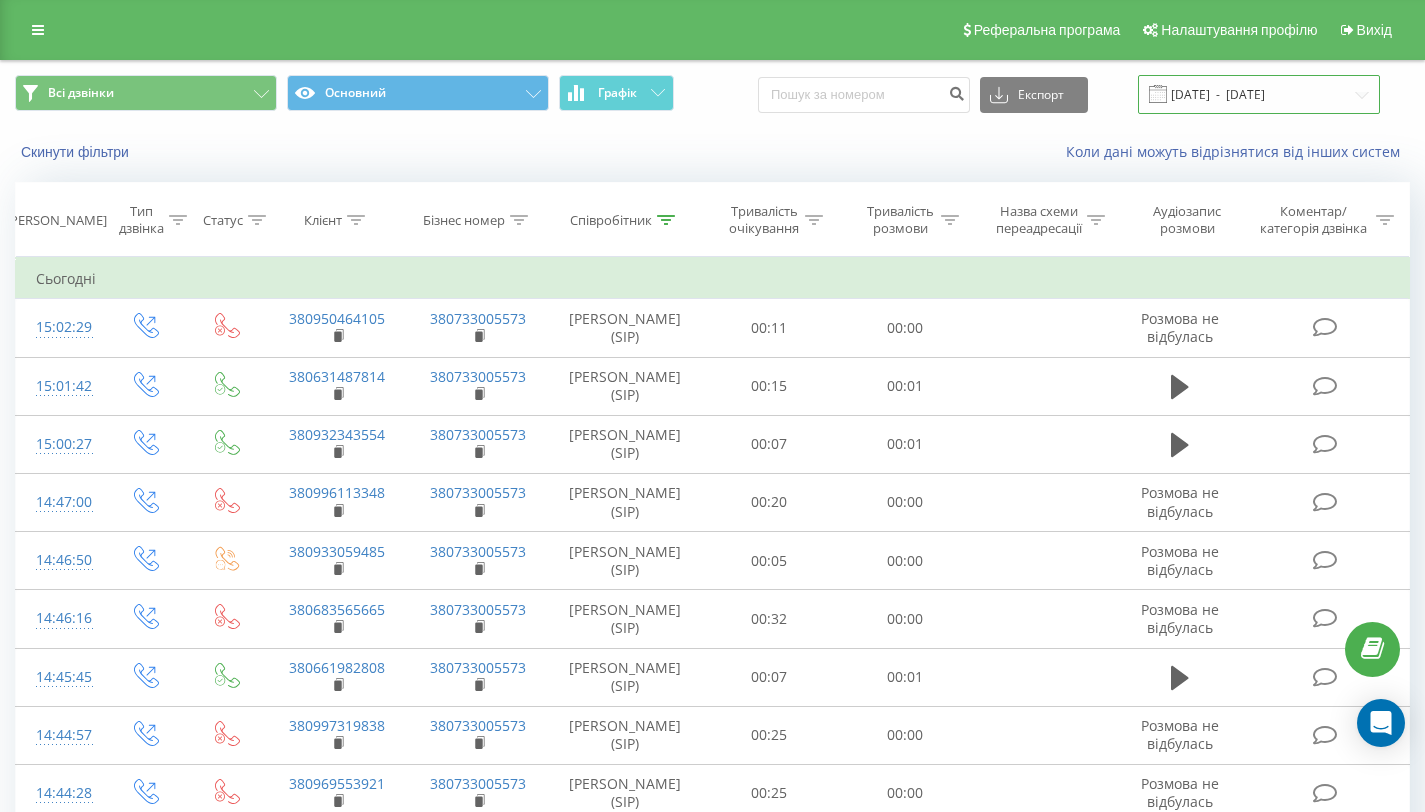 click on "[DATE]  -  [DATE]" at bounding box center [1259, 94] 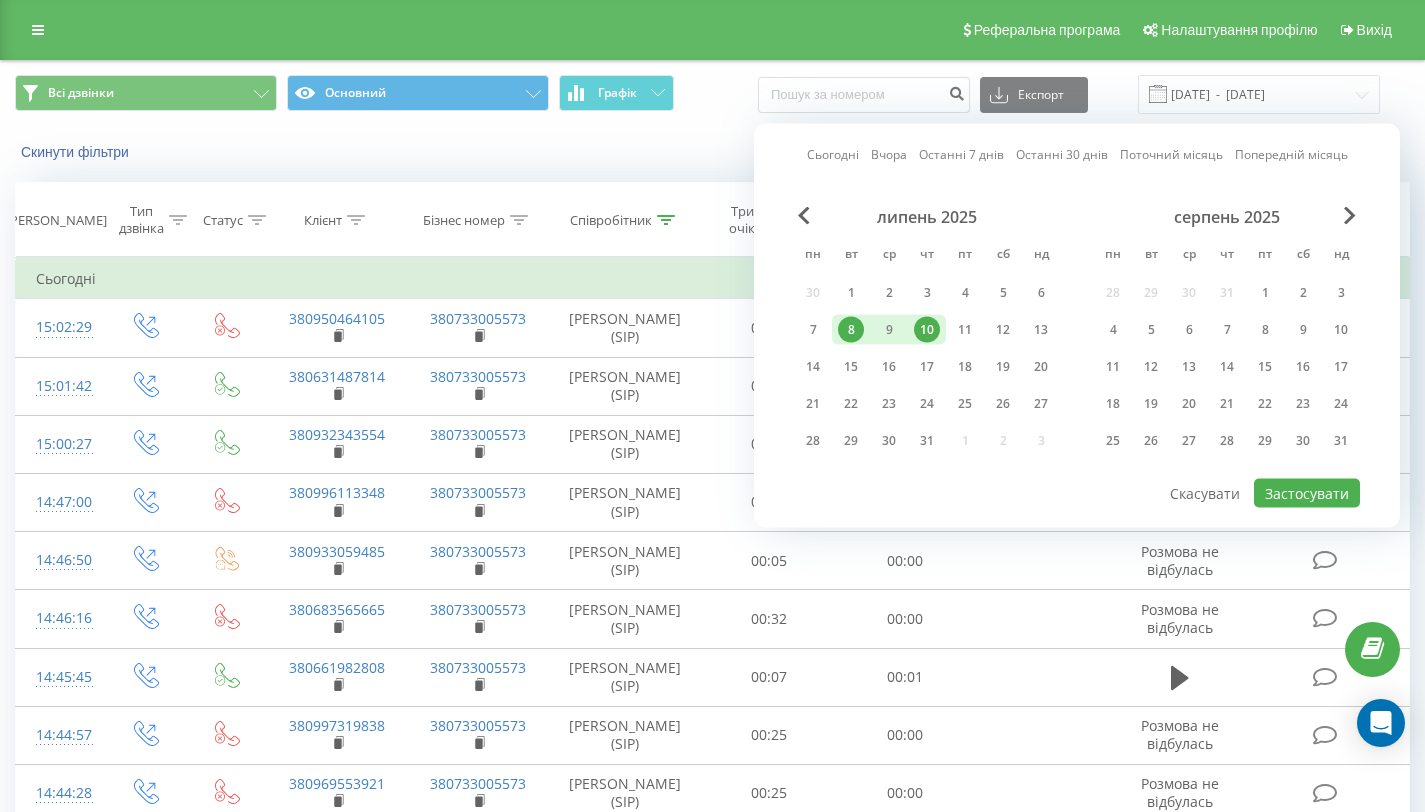 click on "10" at bounding box center (927, 330) 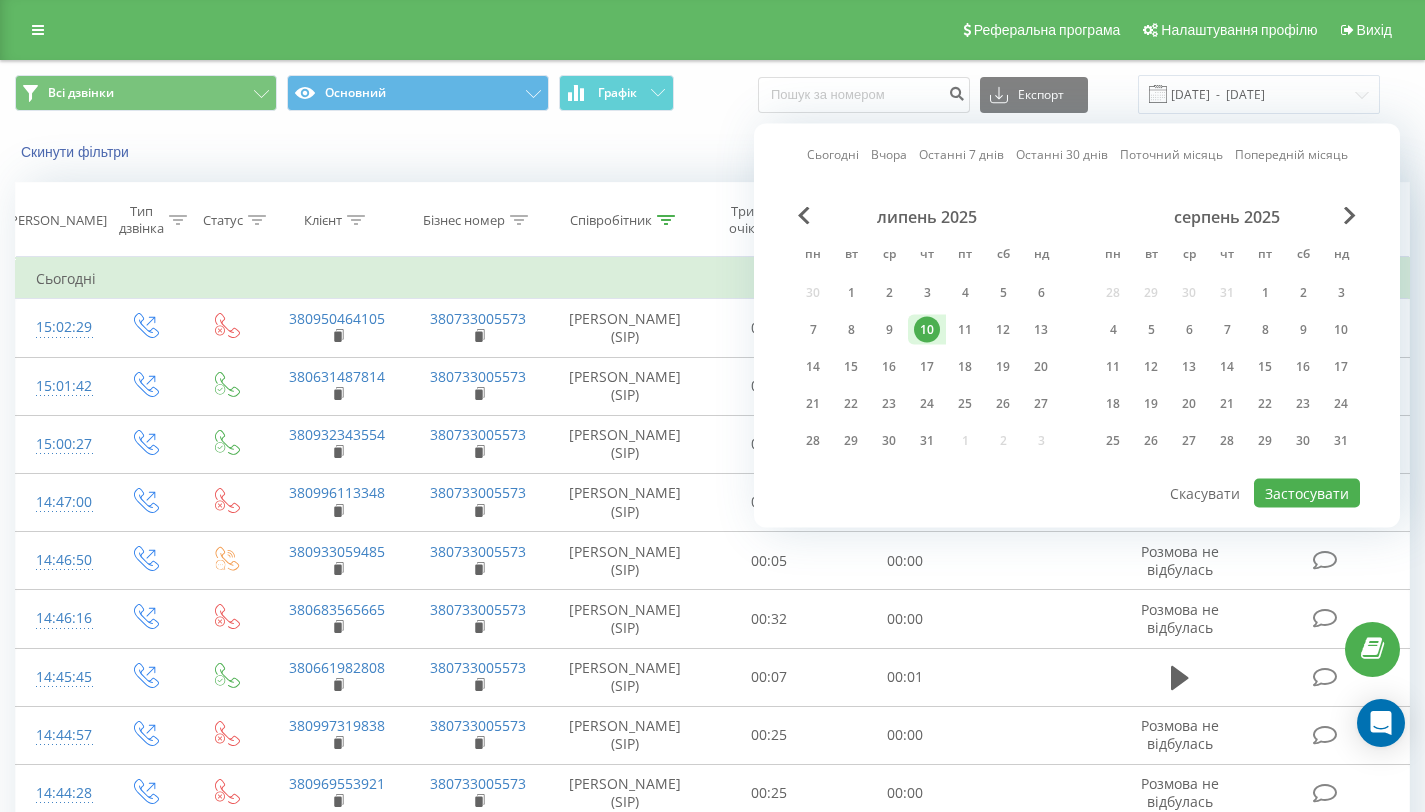 click on "10" at bounding box center [927, 330] 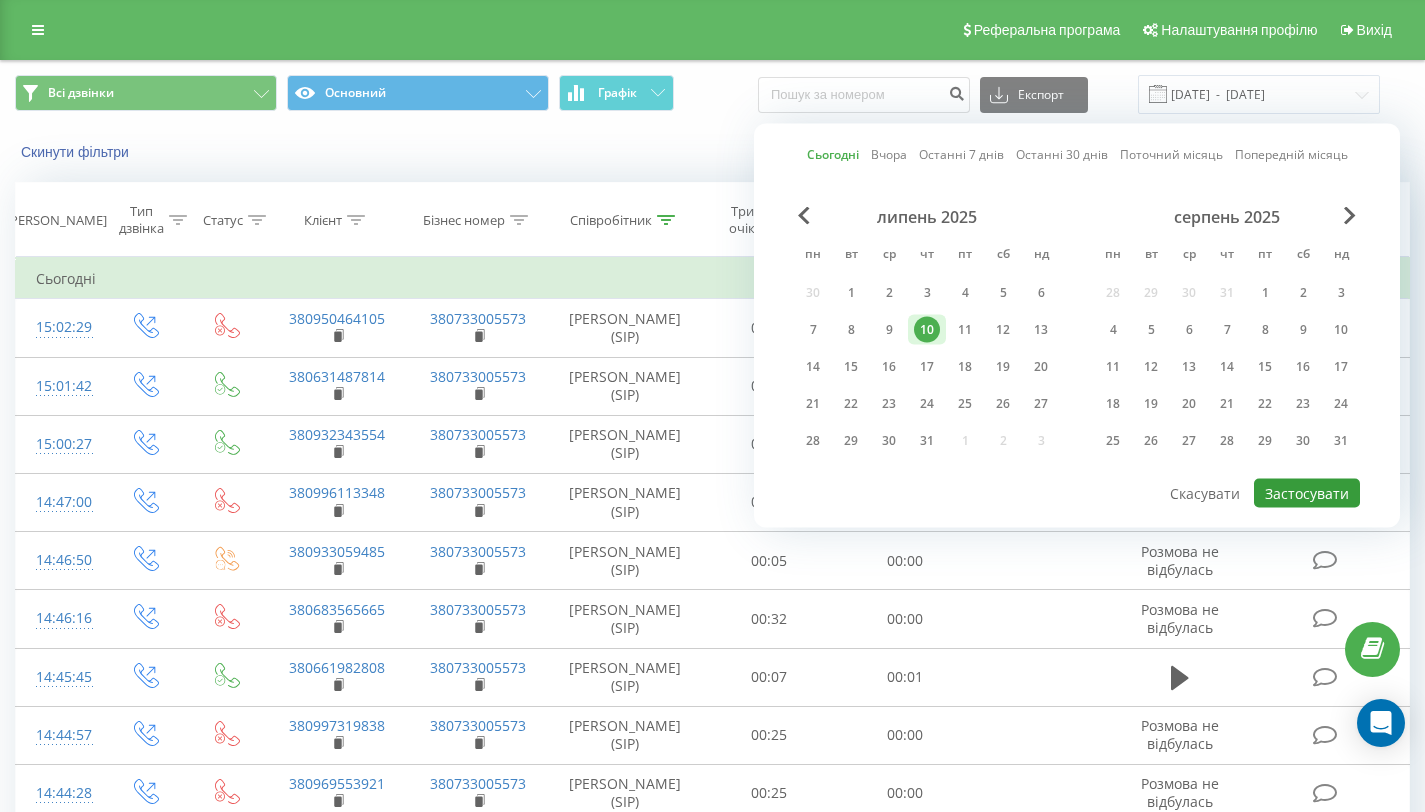 click on "Застосувати" at bounding box center (1307, 493) 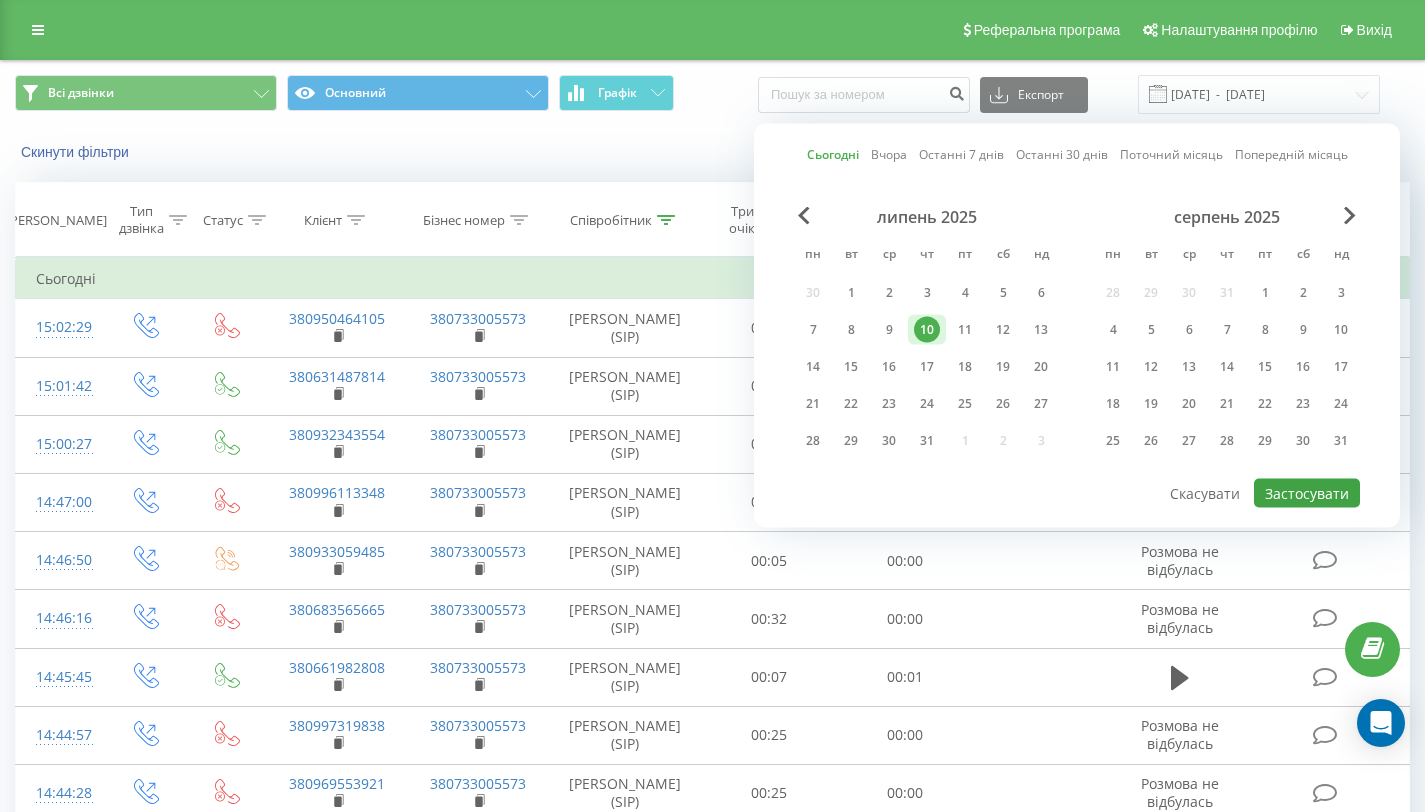 type on "[DATE]  -  [DATE]" 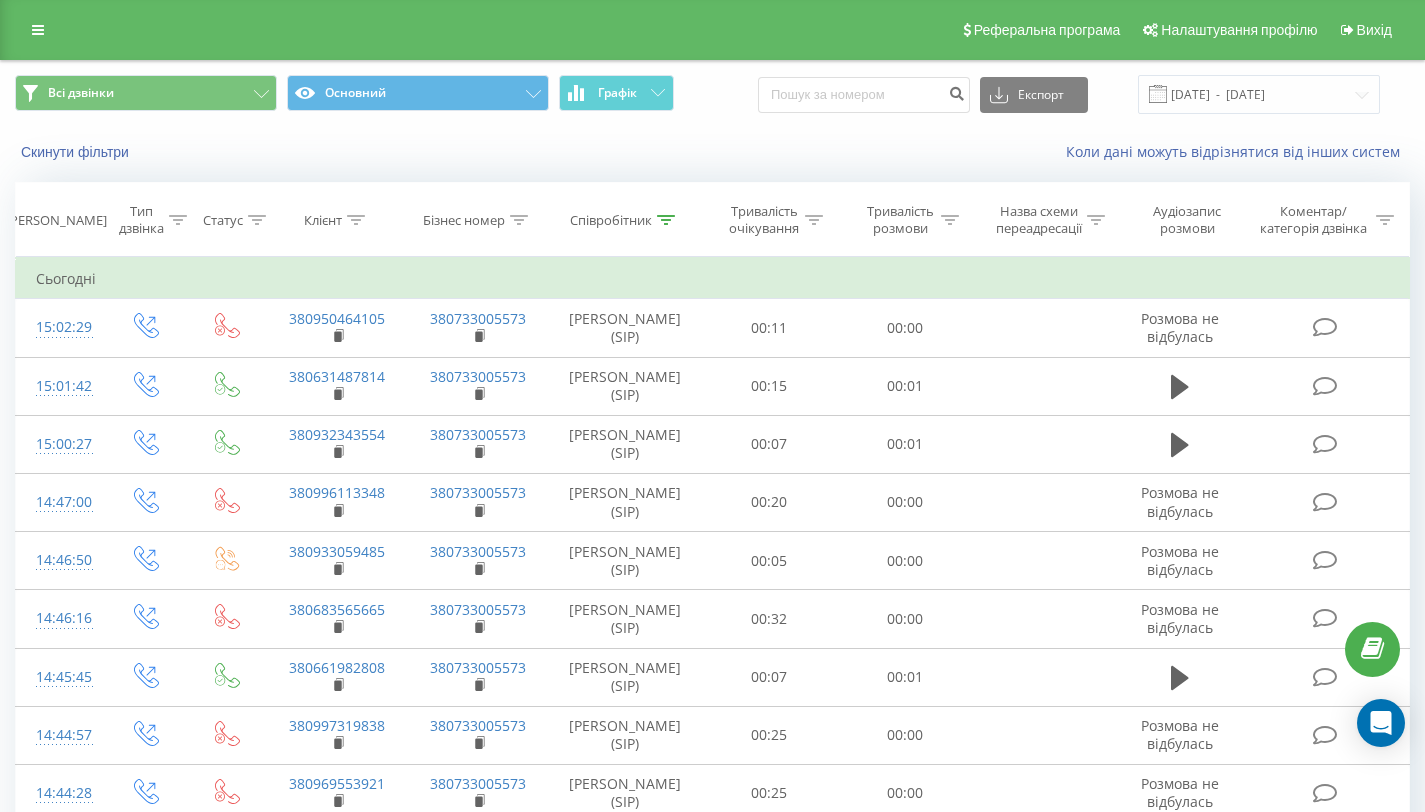 click on "Співробітник" at bounding box center (622, 220) 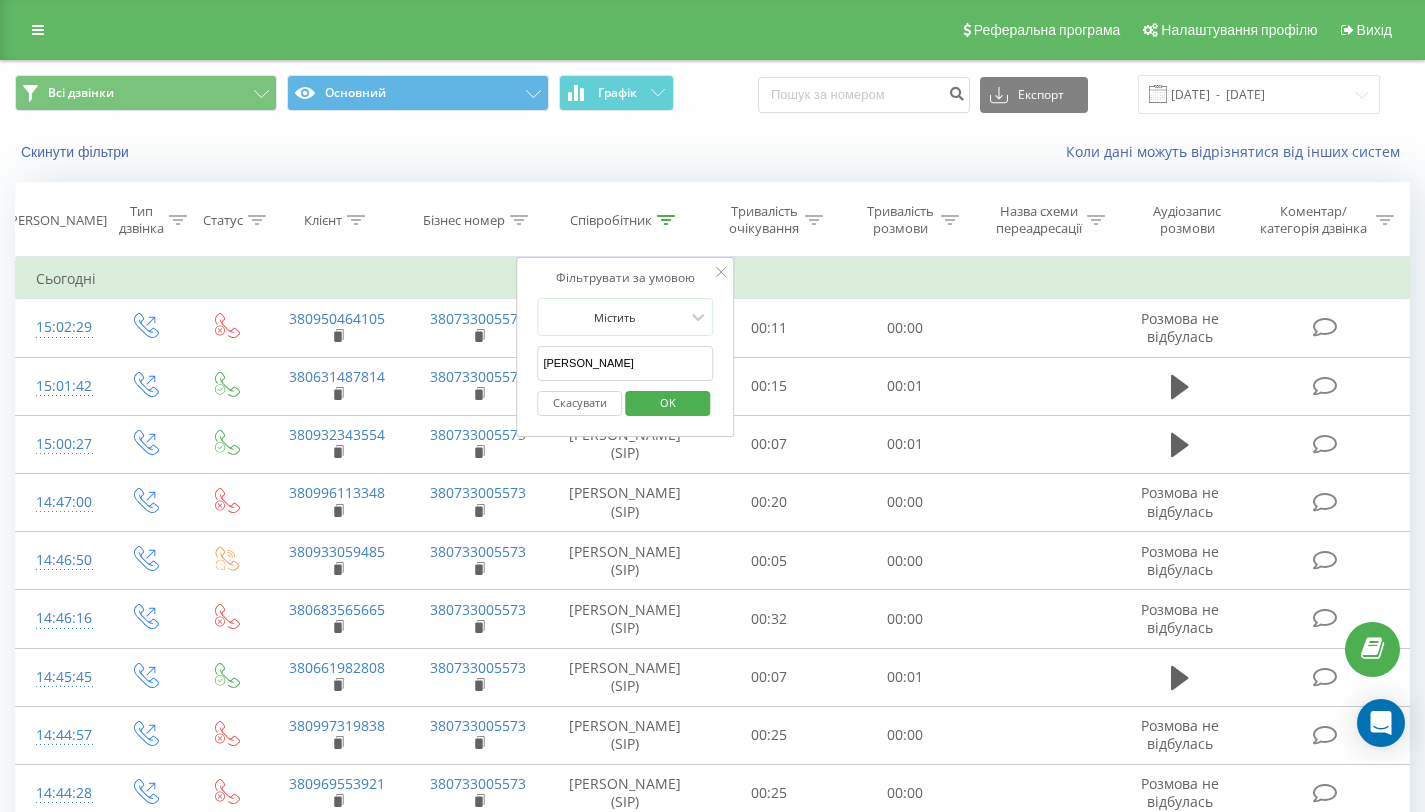 click on "Співробітник" at bounding box center (625, 220) 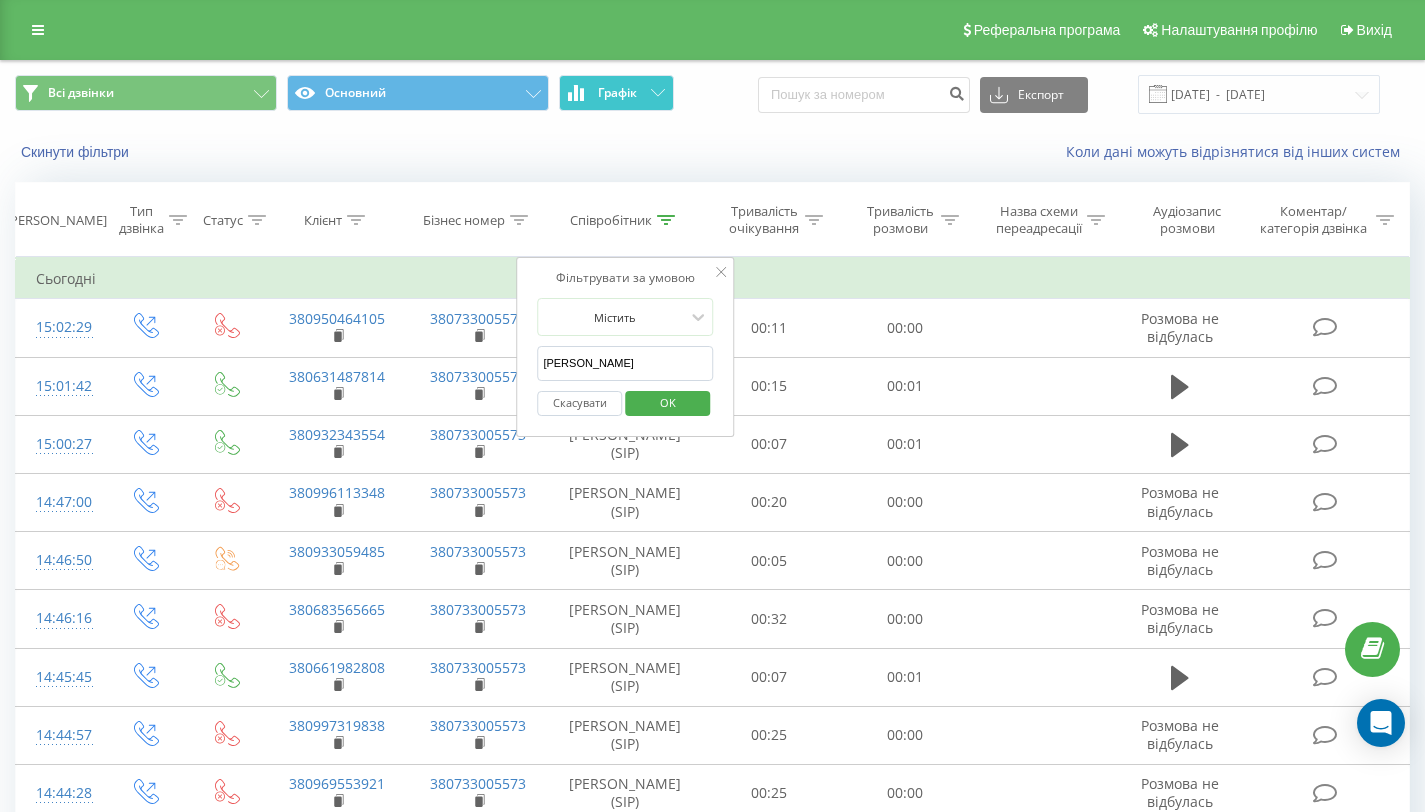 click on "Графік" at bounding box center (616, 93) 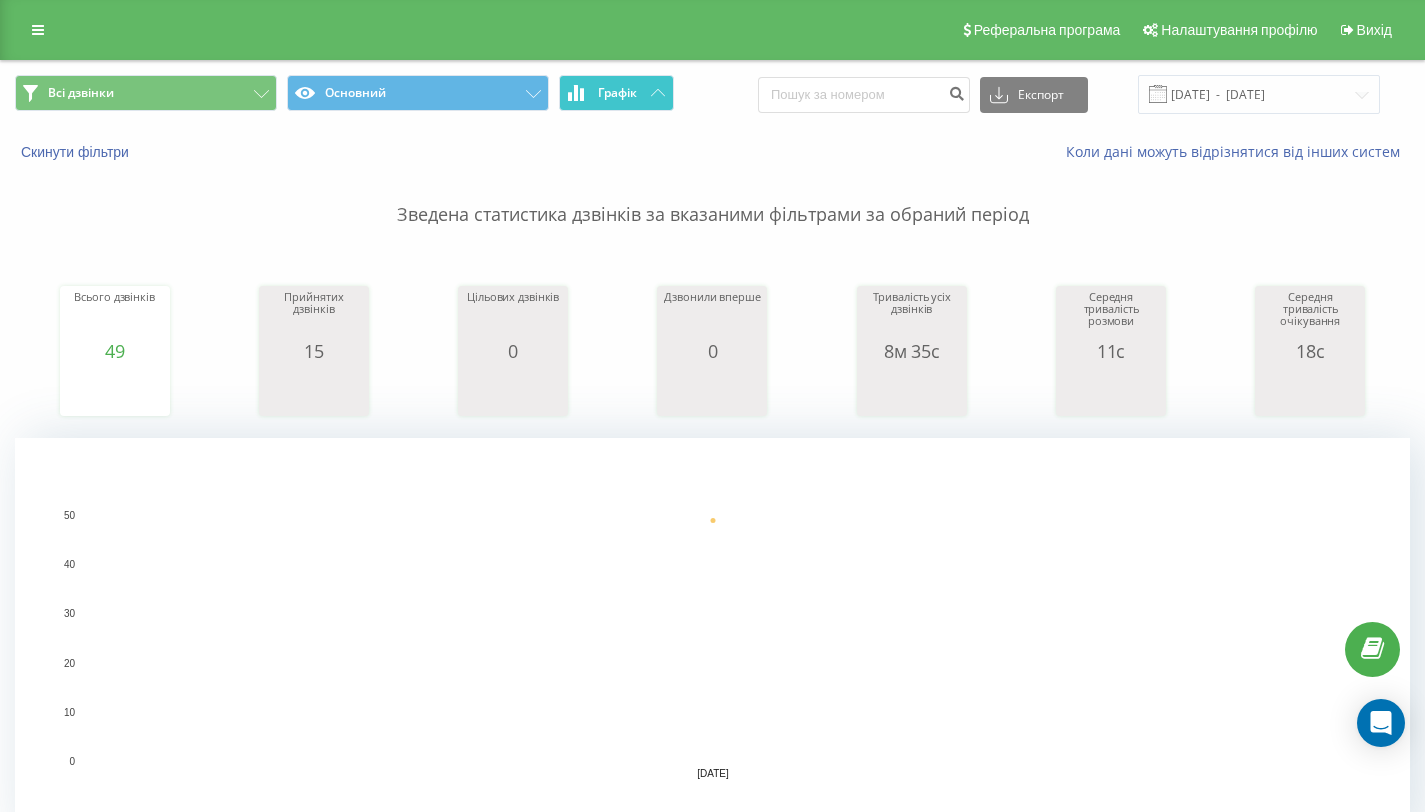 click on "Графік" at bounding box center [616, 93] 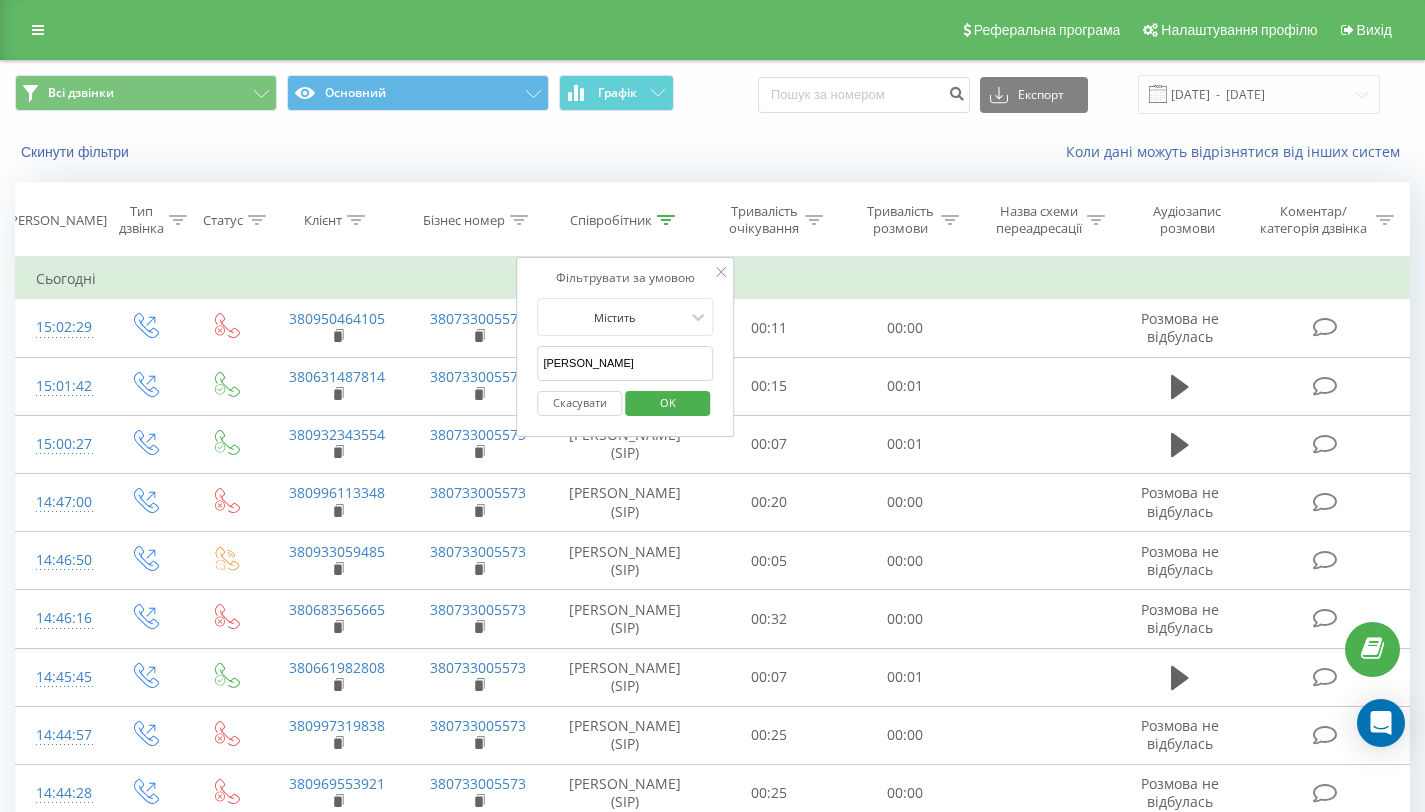 click on "Скасувати" at bounding box center (579, 403) 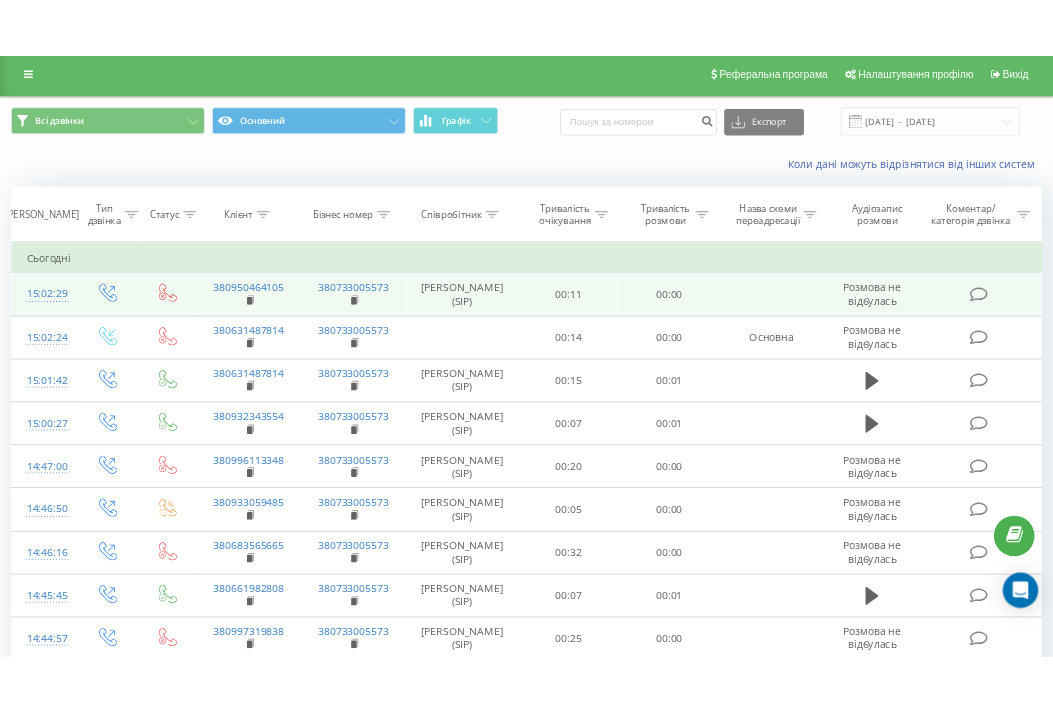 scroll, scrollTop: 0, scrollLeft: 0, axis: both 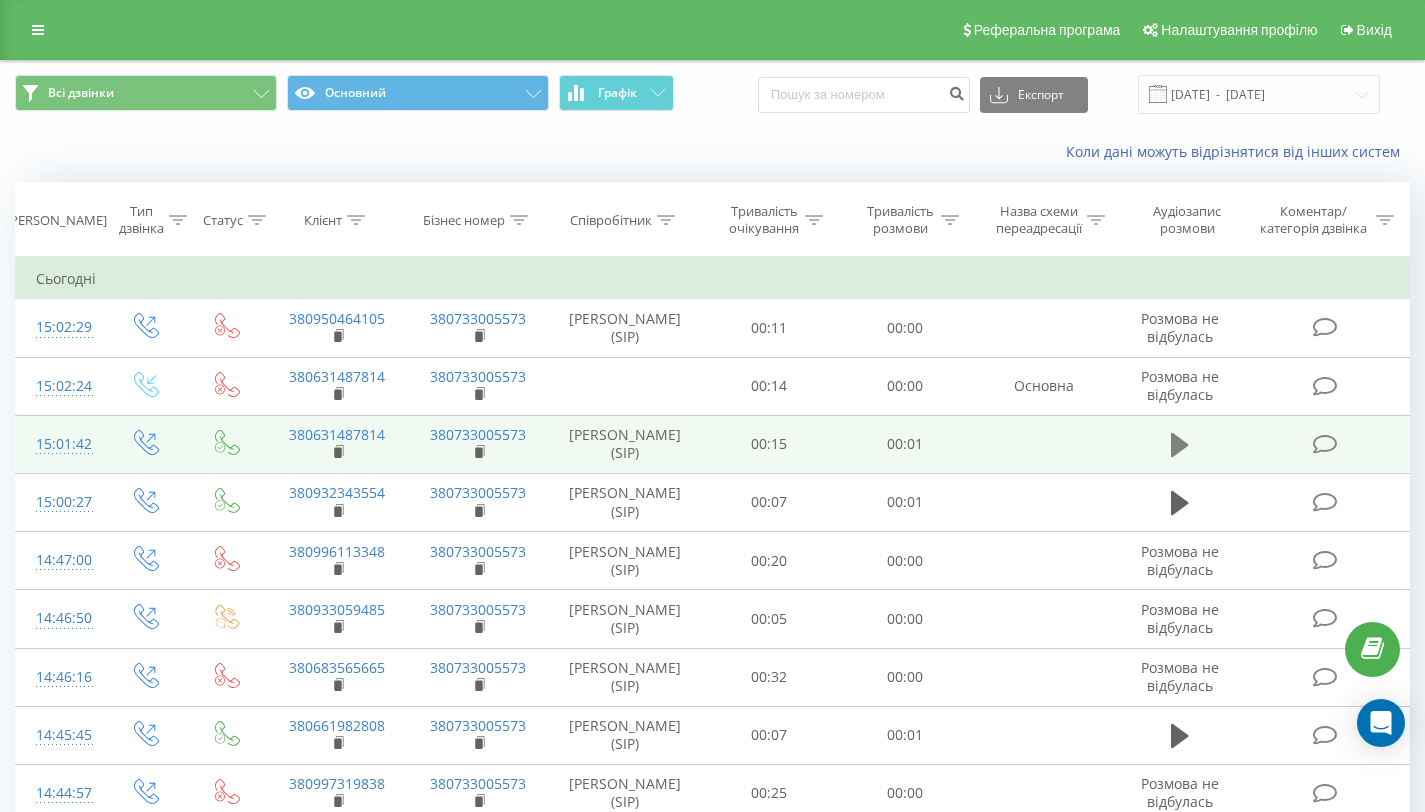 click 